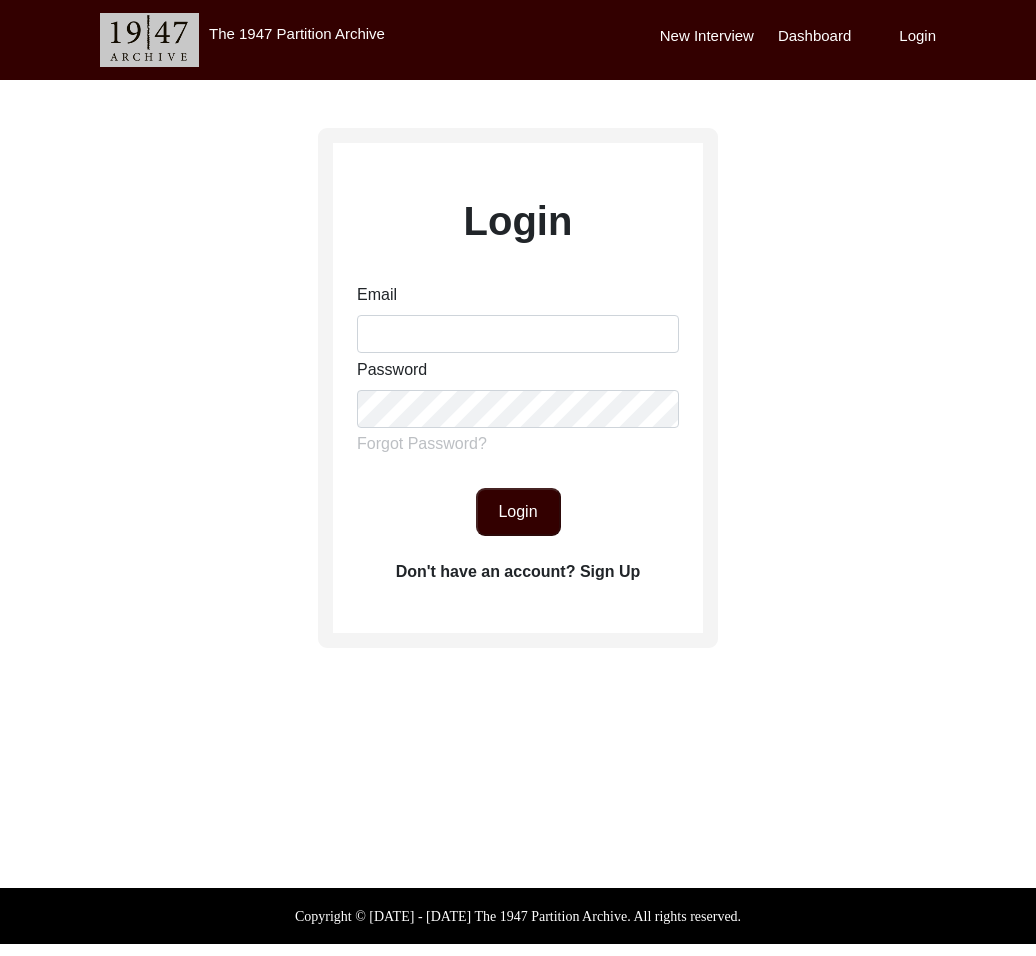 scroll, scrollTop: 0, scrollLeft: 0, axis: both 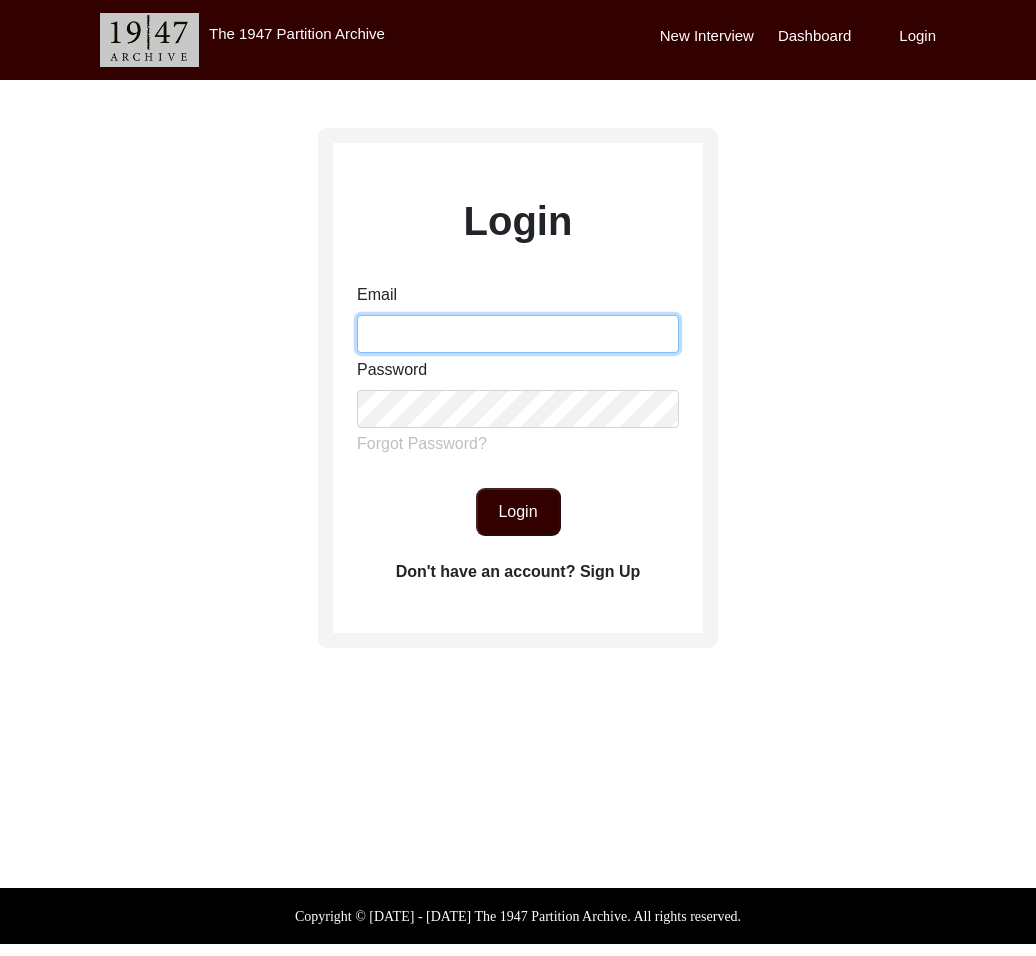 click on "Email" at bounding box center (518, 334) 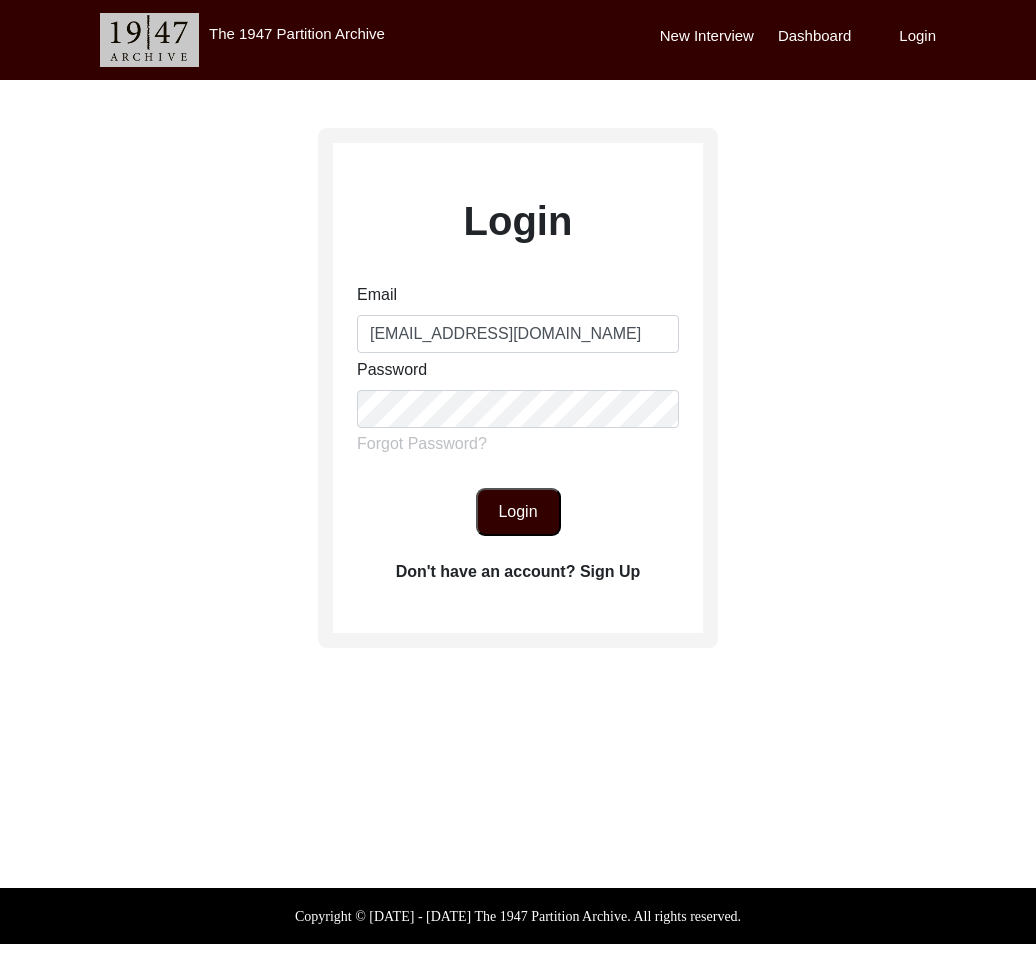 click on "Login" 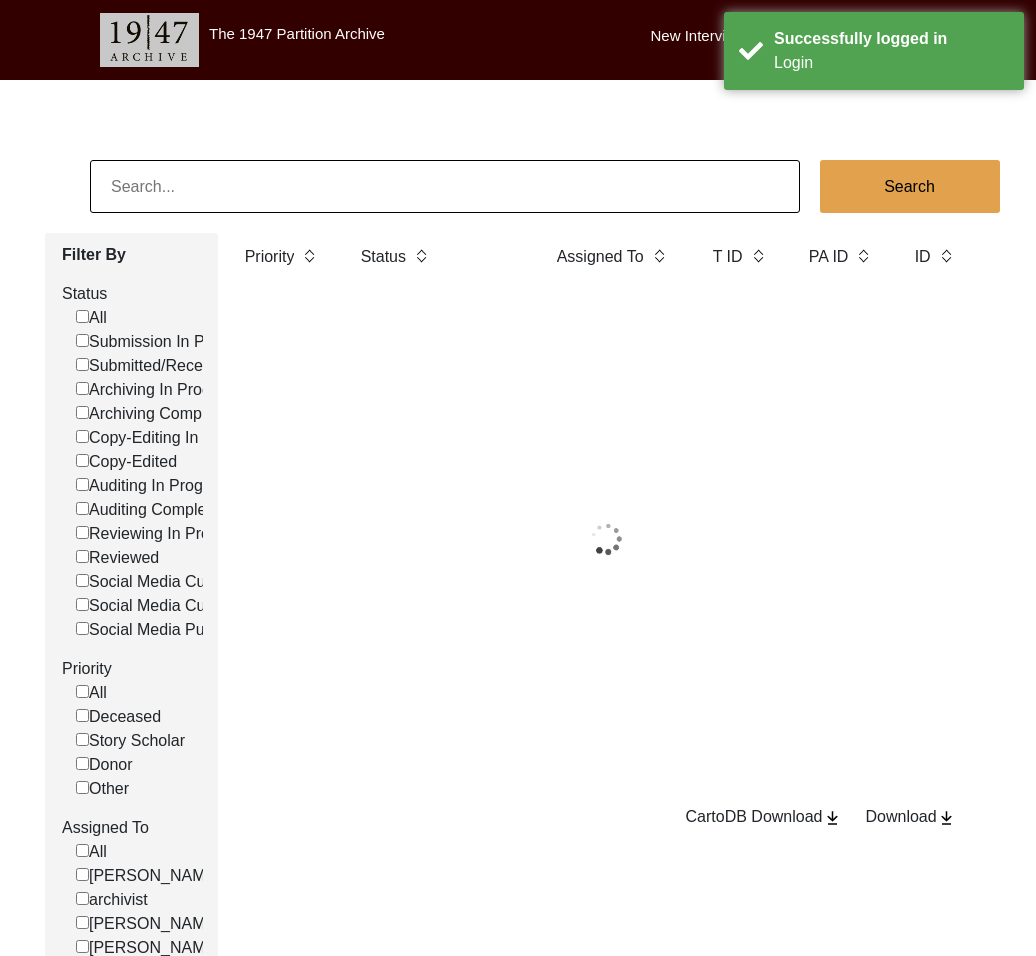 click on "Search Filter By Status  All   Submission In Progress   Submitted/Received   Archiving In Progress   Archiving Completed   Copy-Editing In Progress   Copy-Edited   Auditing In Progress   Auditing Completed   Reviewing In Progress   Reviewed   Social Media Curation In Progress   Social Media Curated   Social Media Published  Priority  All   Deceased   Story Scholar   Donor   Other  Assigned To  All   [PERSON_NAME]   archivist   [PERSON_NAME]   [PERSON_NAME]  Priority Status Assigned To T ID PA ID ID Interviewee Name Interviewer Interview location (City, State/Province, Country) Interview Date Gender of interviewee Interviewee Date of Birth Interviewee Religion Interview Languages "Migrated From (Village/City, State, Country)" "Migrated To (Village/City, State, Country)" POST Form Summary RELEASE Form # Photos of interview Video/Audio Received B-Roll Received Doc & Video confirm email sent  CartoDB Download   Download" 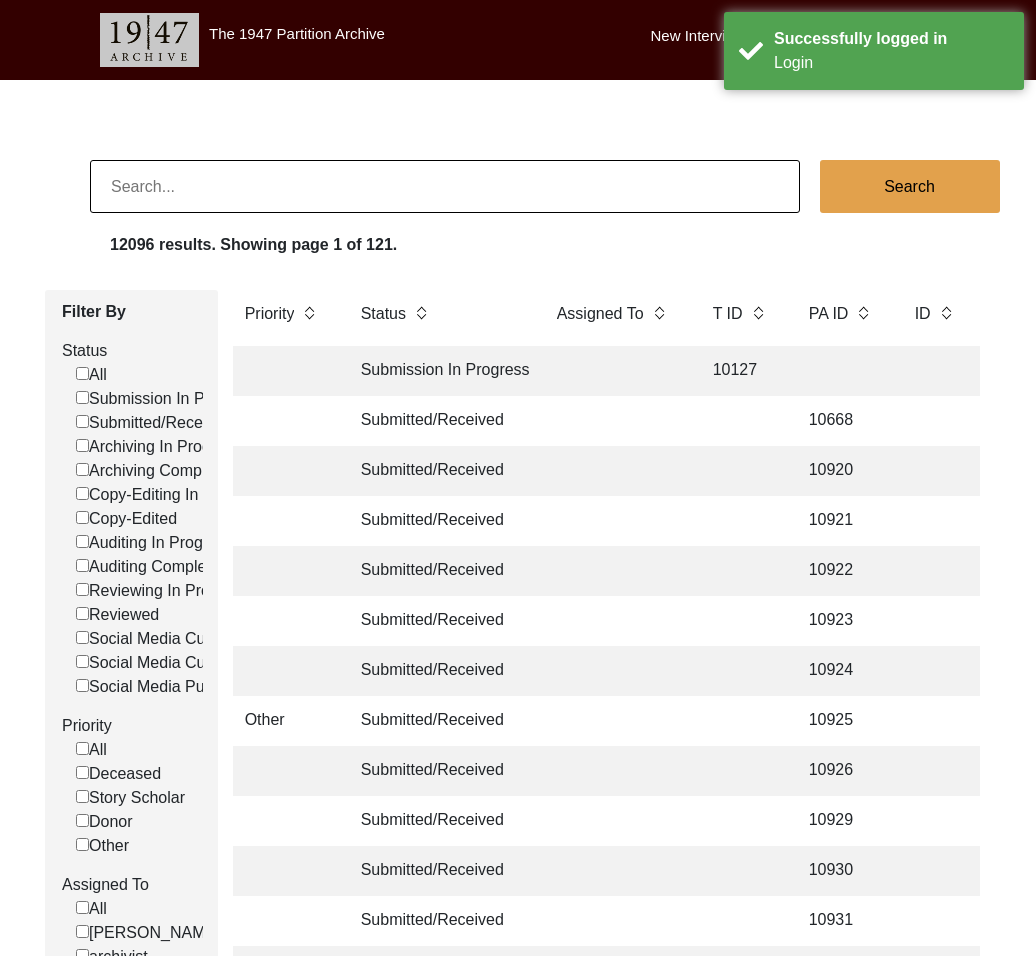 click 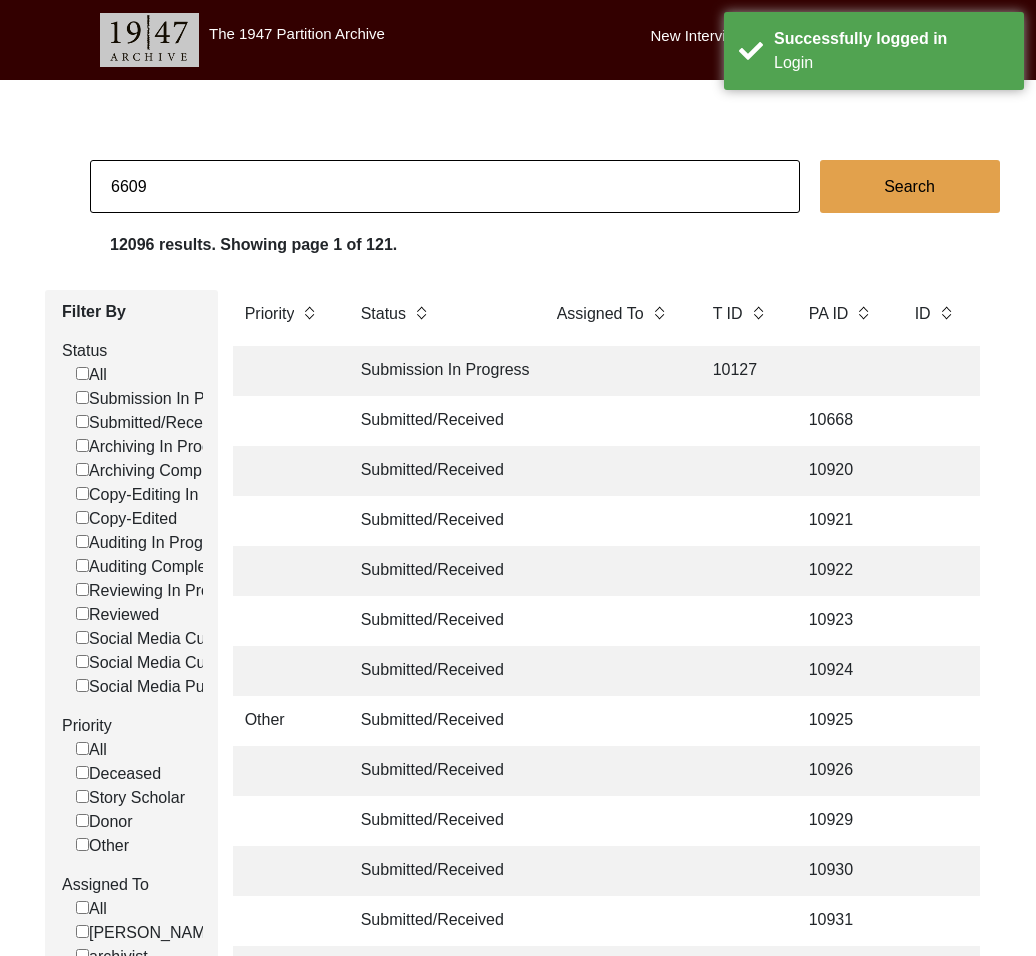 type on "6609" 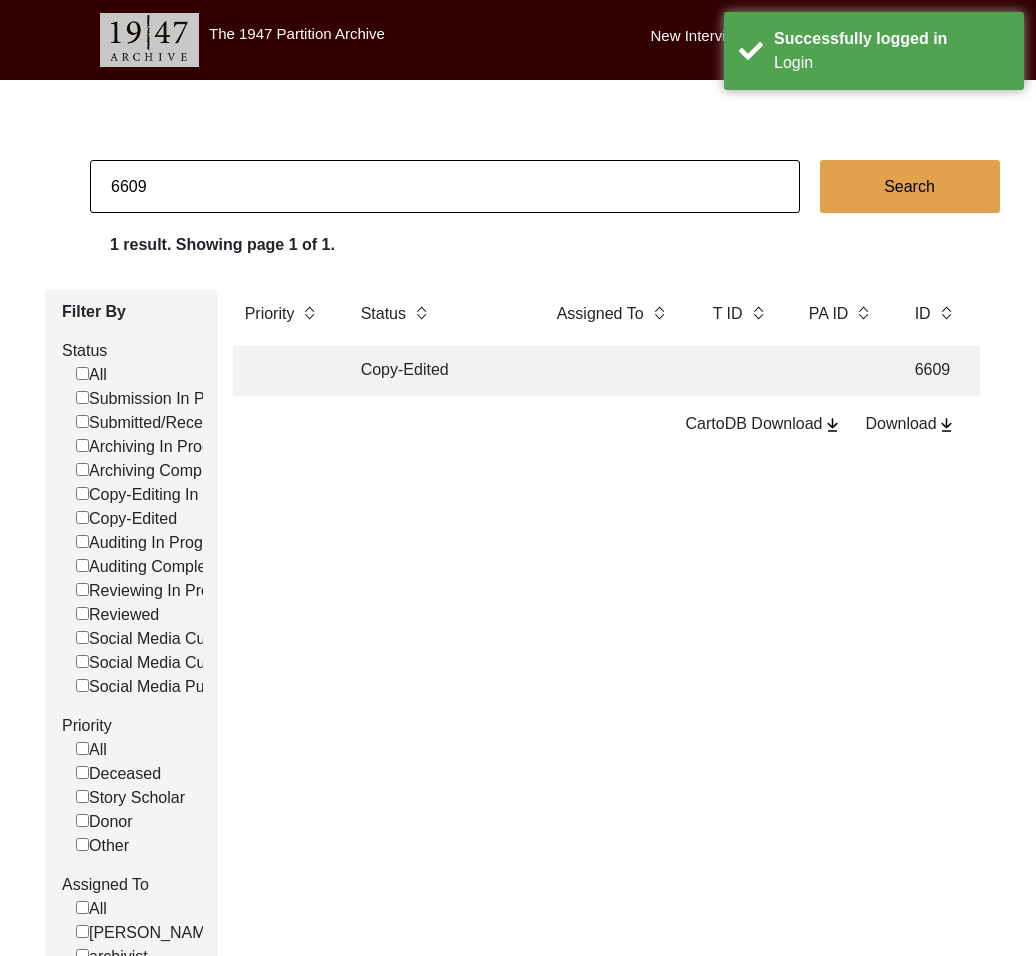 drag, startPoint x: 530, startPoint y: 342, endPoint x: 527, endPoint y: 353, distance: 11.401754 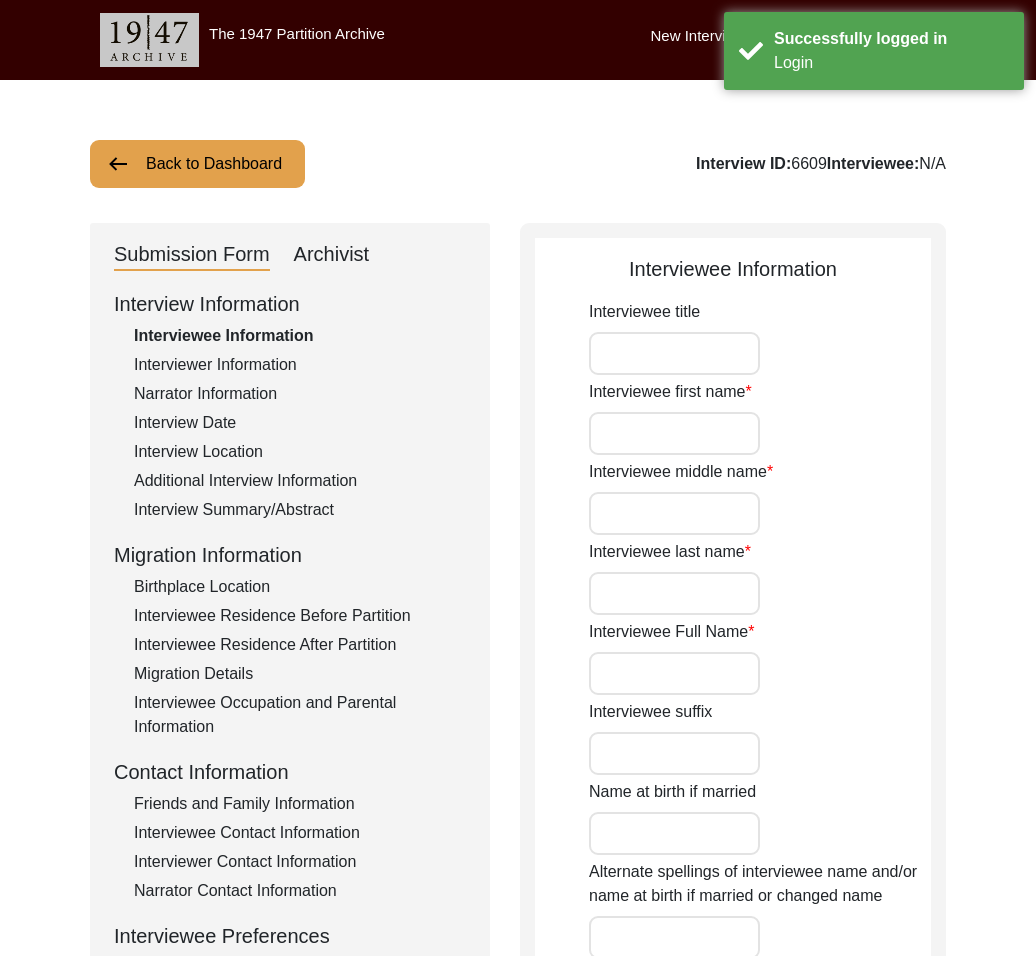 type on "[PERSON_NAME]" 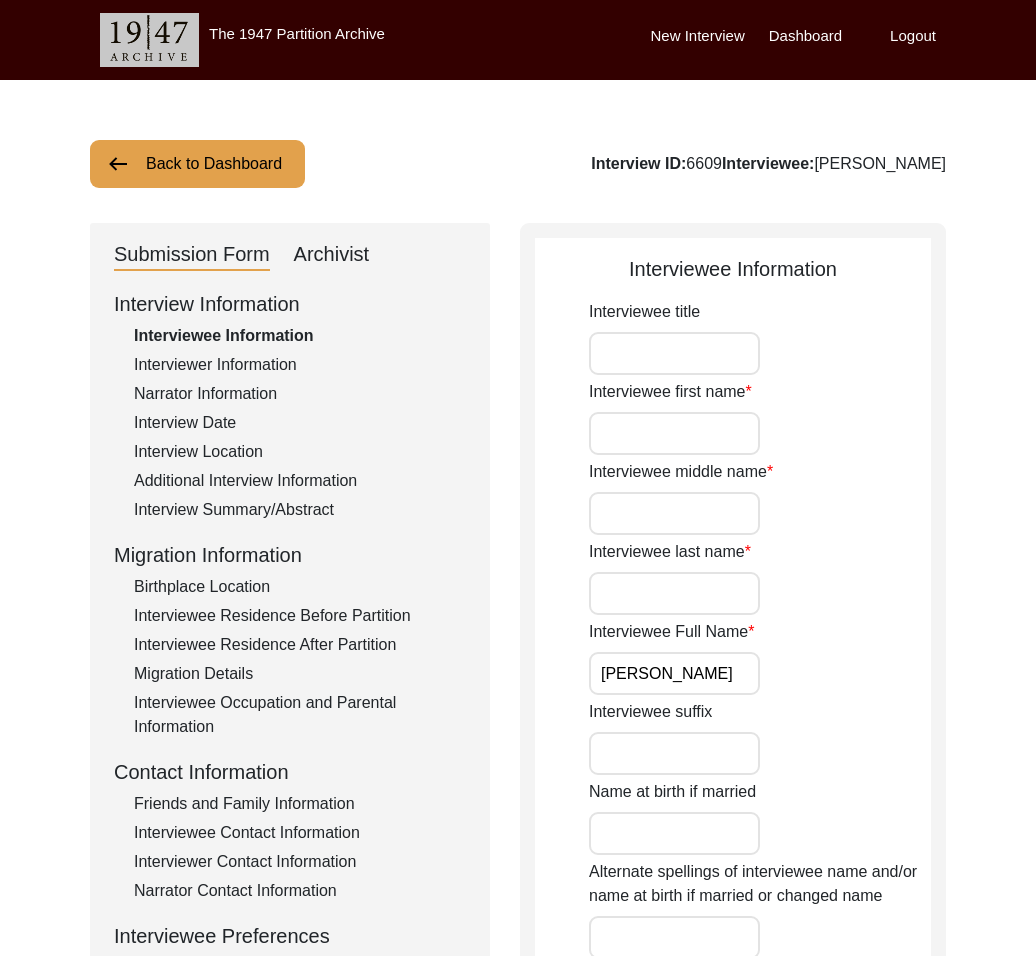 drag, startPoint x: 365, startPoint y: 260, endPoint x: 363, endPoint y: 270, distance: 10.198039 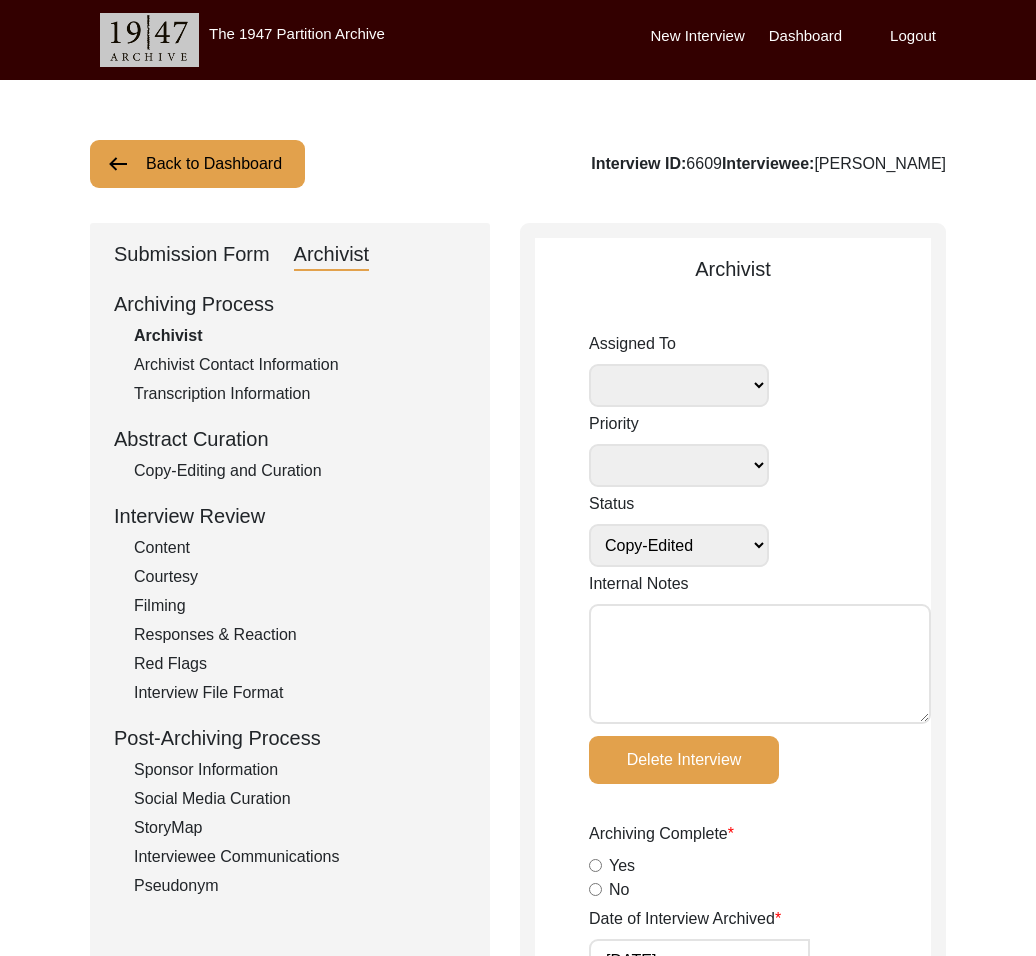drag, startPoint x: 267, startPoint y: 866, endPoint x: 276, endPoint y: 860, distance: 10.816654 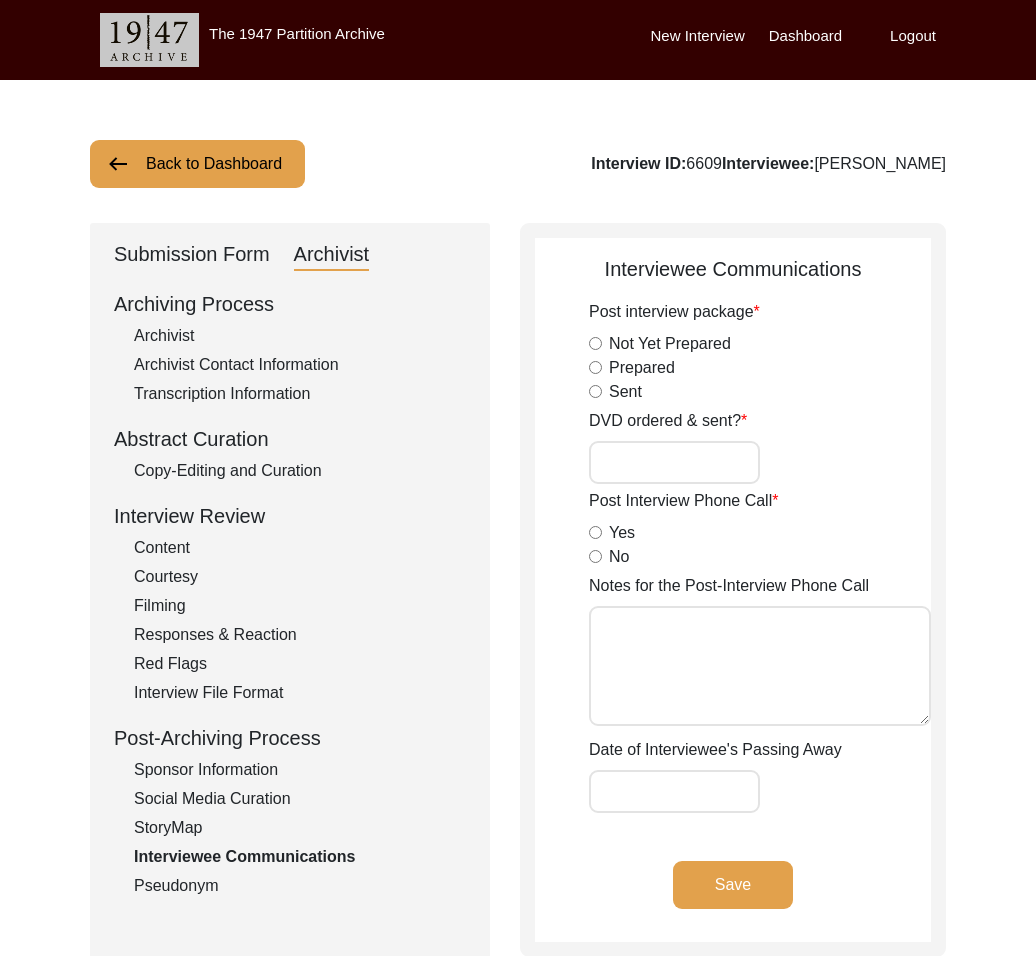 click on "DVD ordered & sent?" at bounding box center (674, 462) 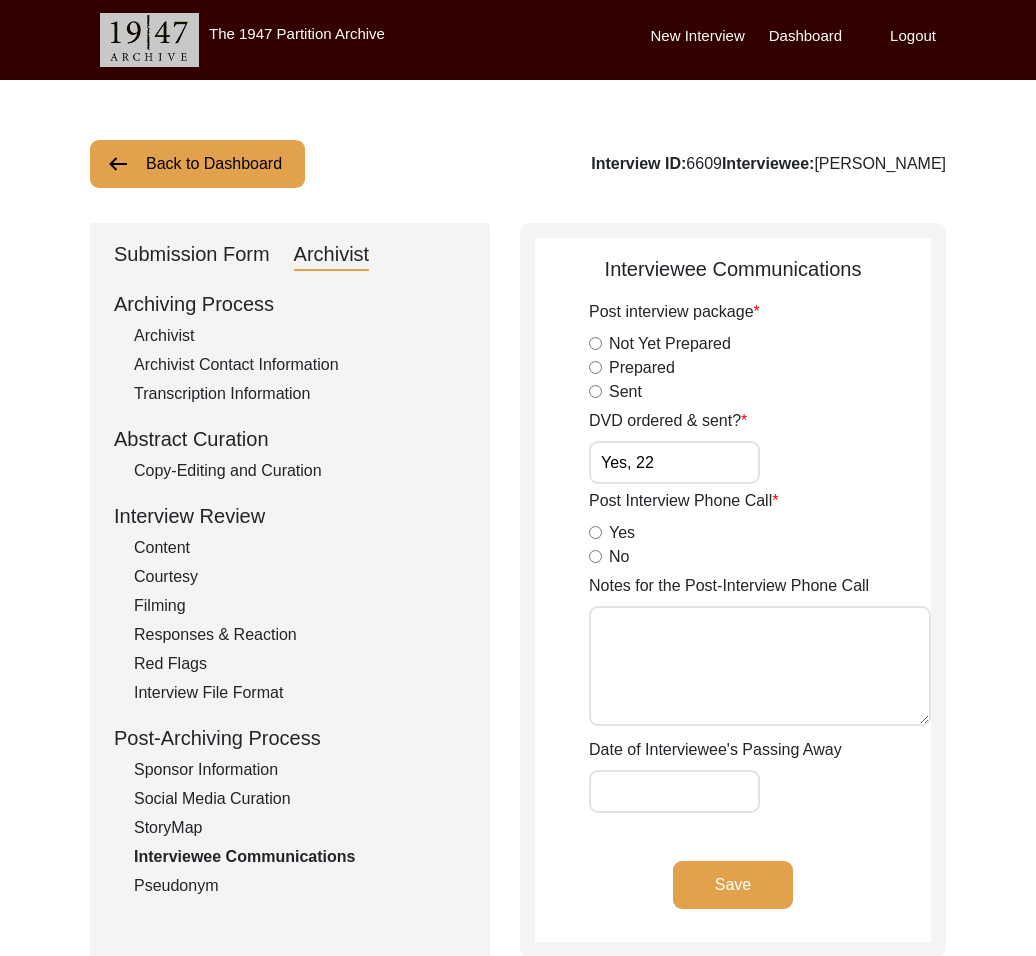click on "Save" 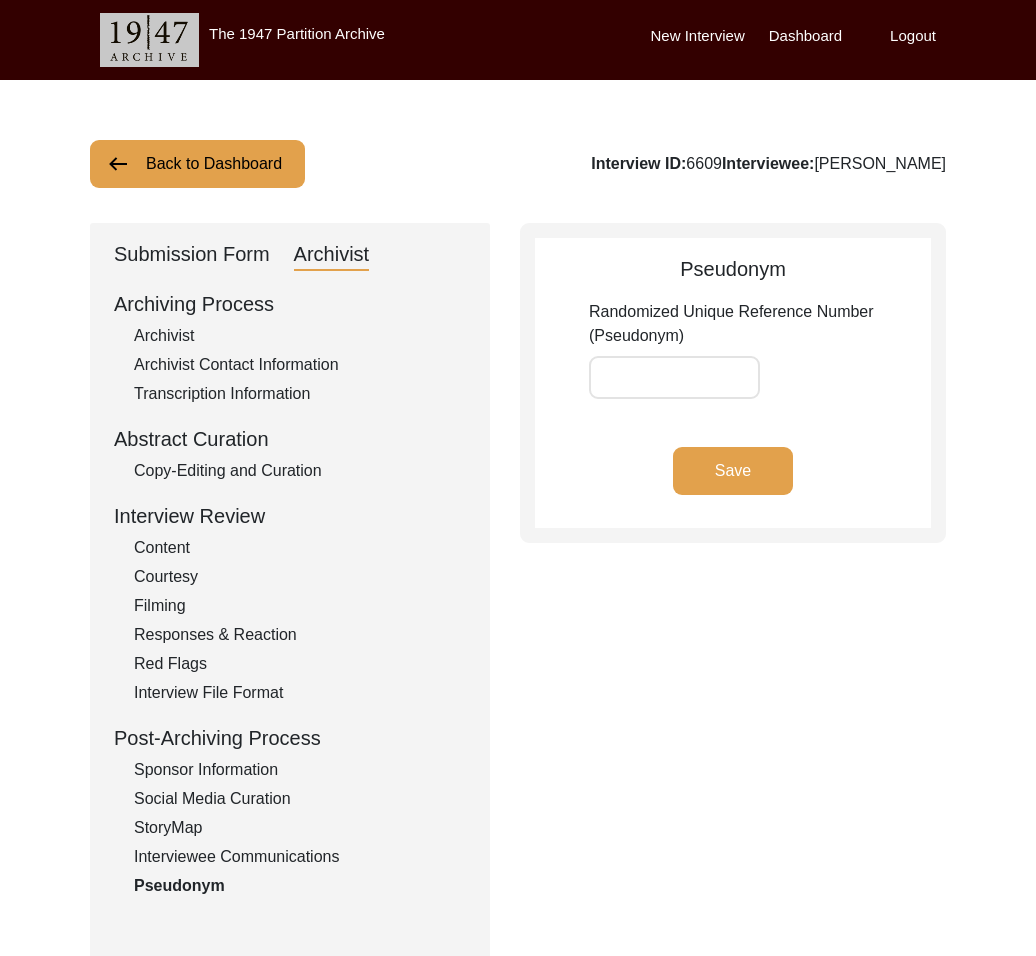 type on "JE6TX2" 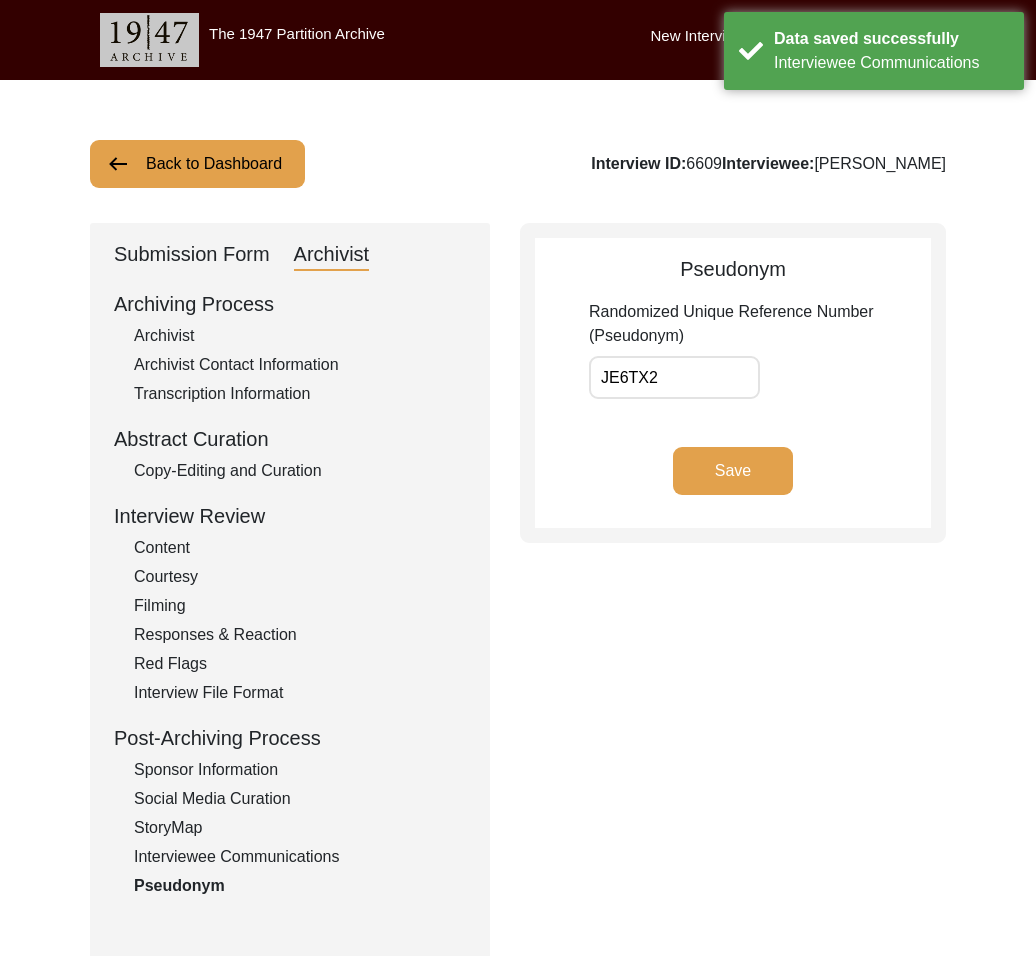 click on "Interviewee Communications" 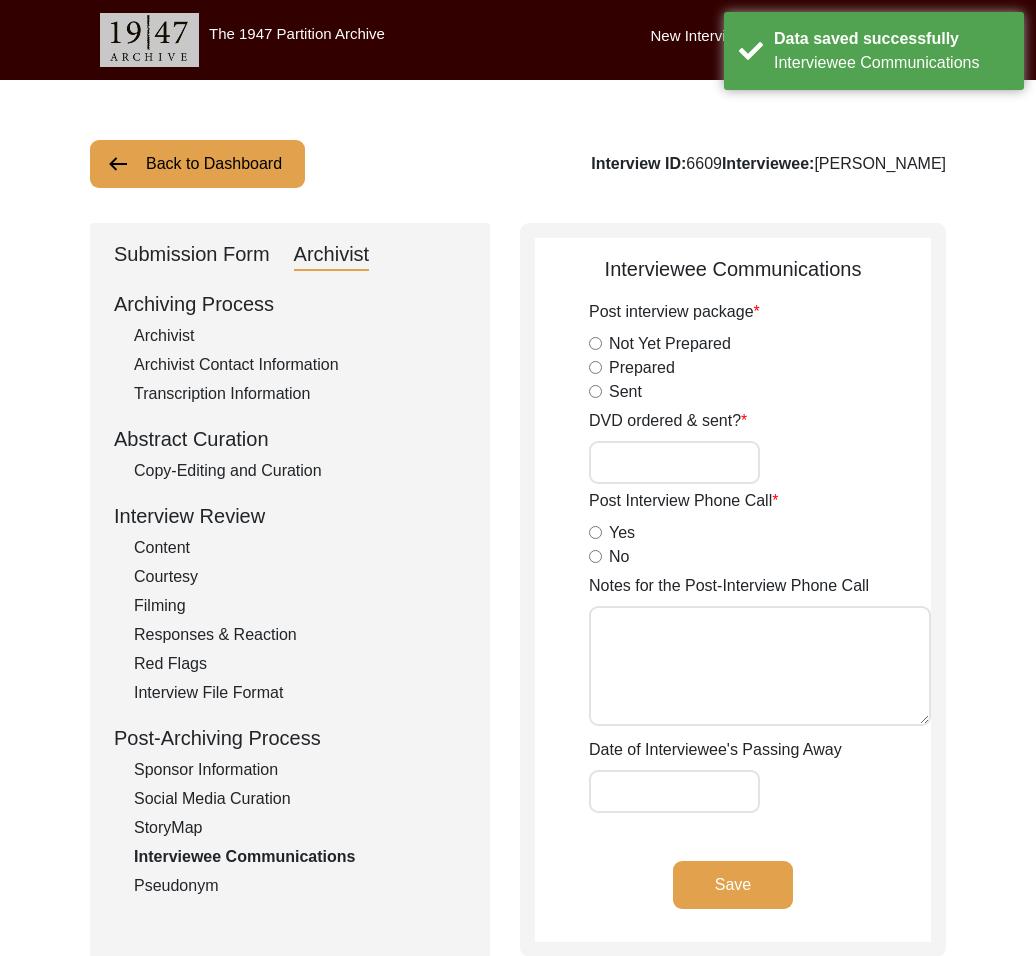 type on "Yes, 22" 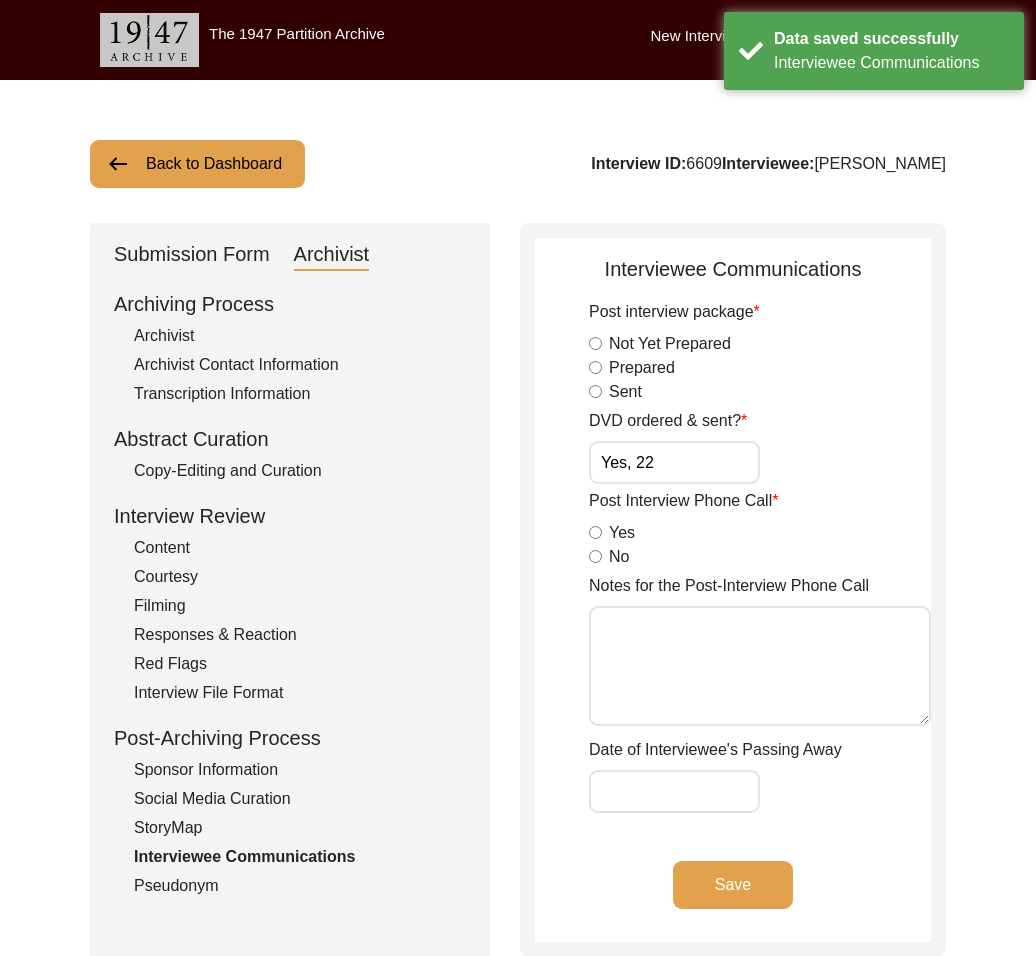 click on "Back to Dashboard" 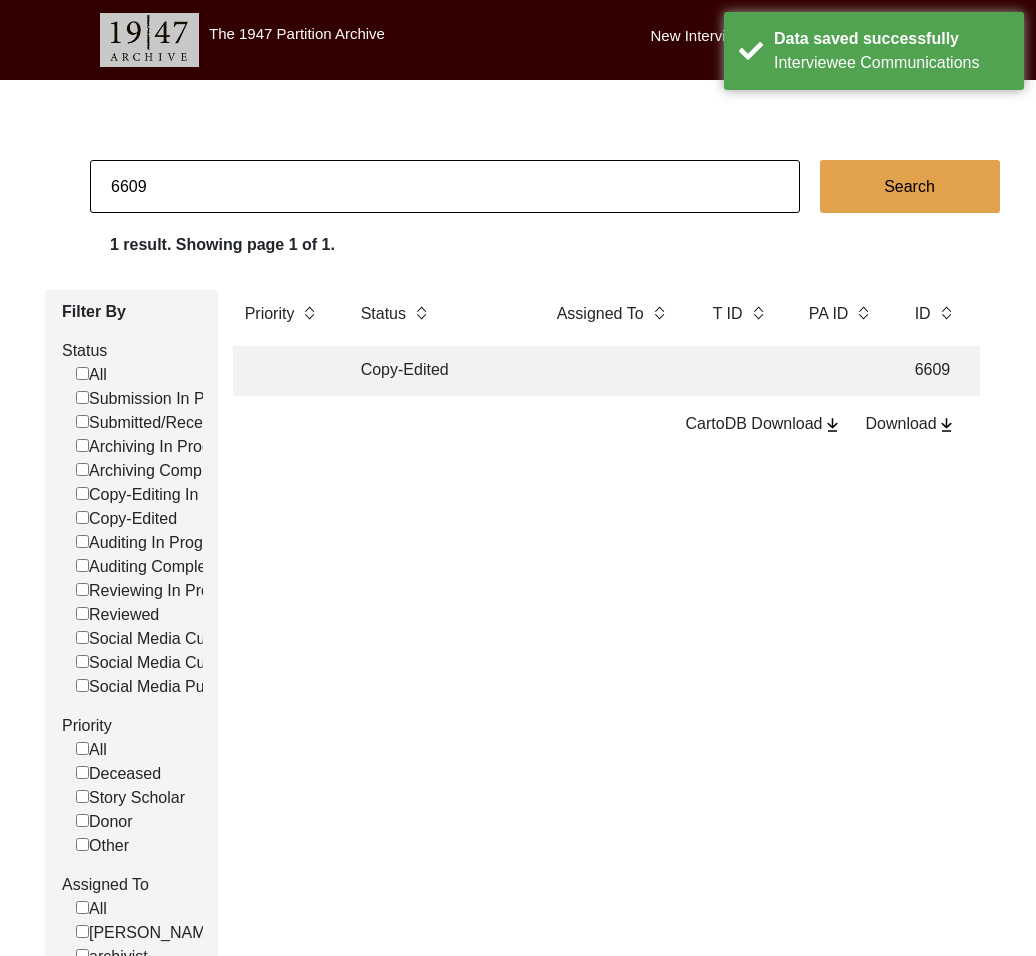 drag, startPoint x: 149, startPoint y: 185, endPoint x: 185, endPoint y: 187, distance: 36.05551 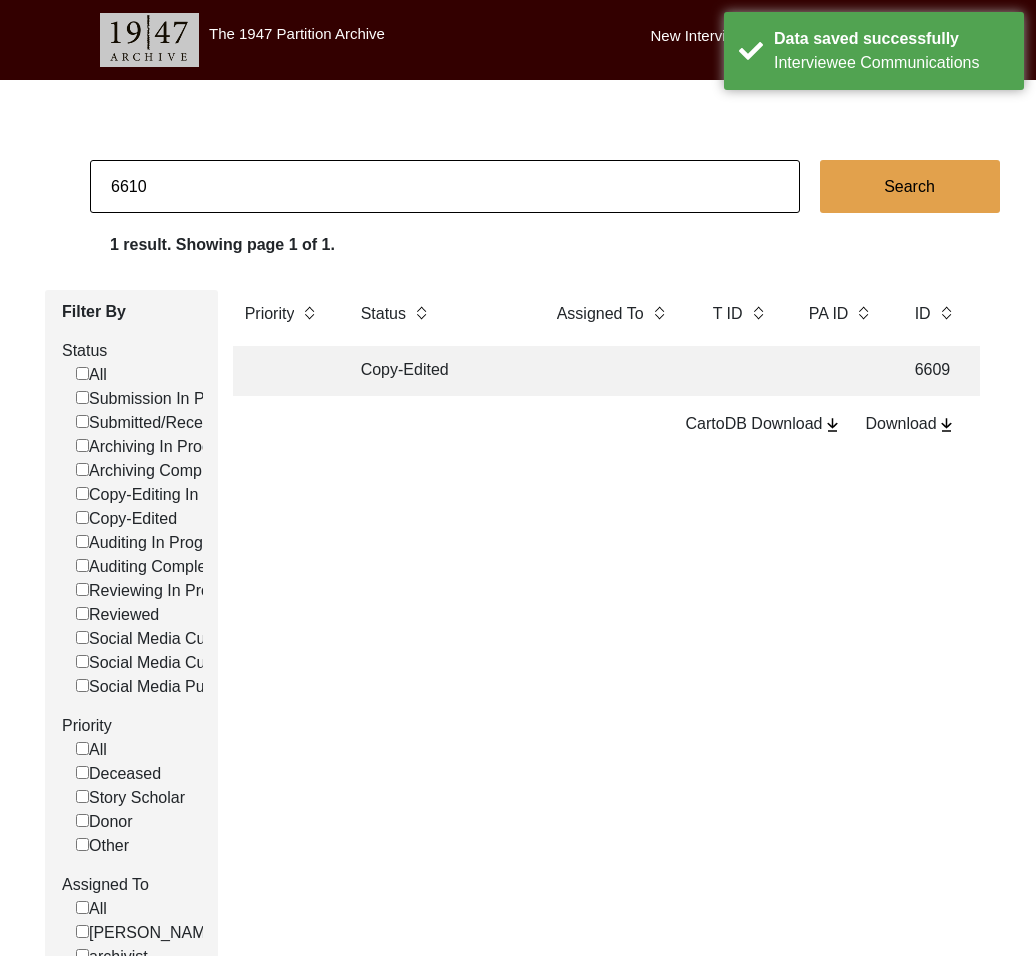 type on "6610" 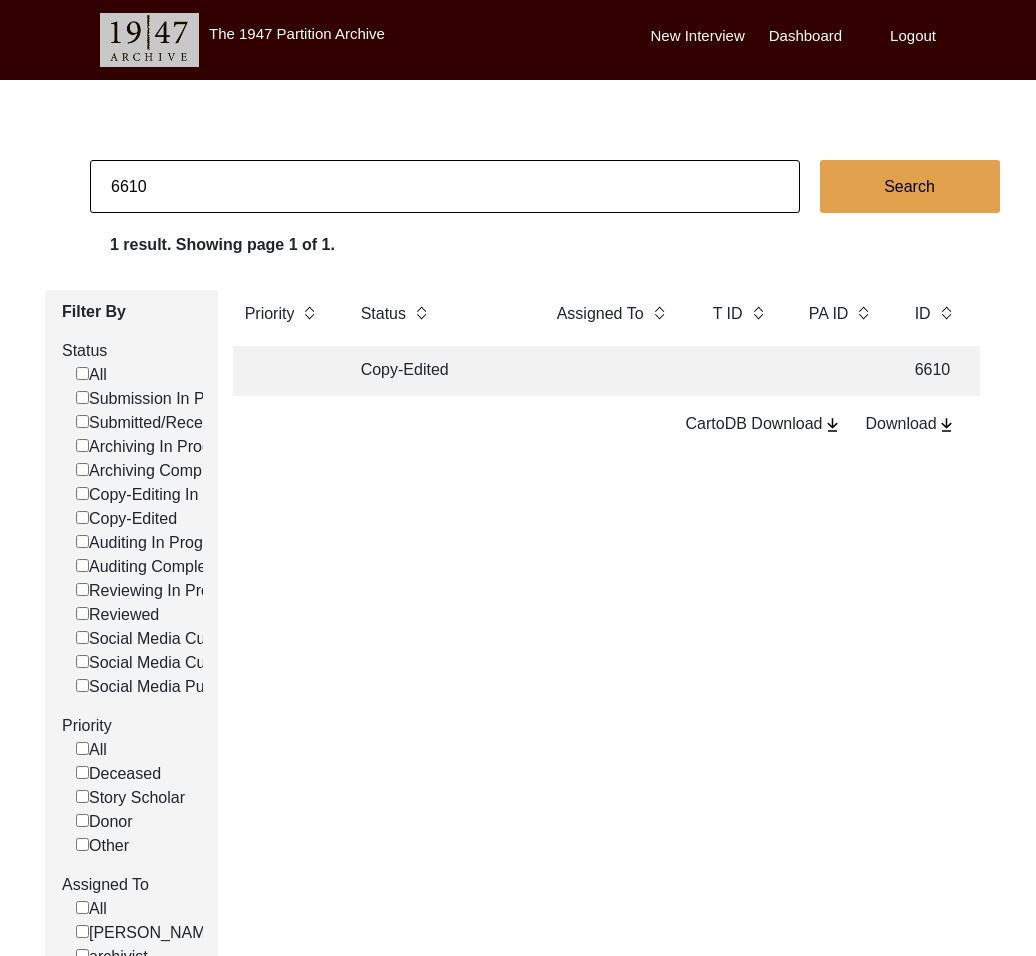 click on "Copy-Edited" 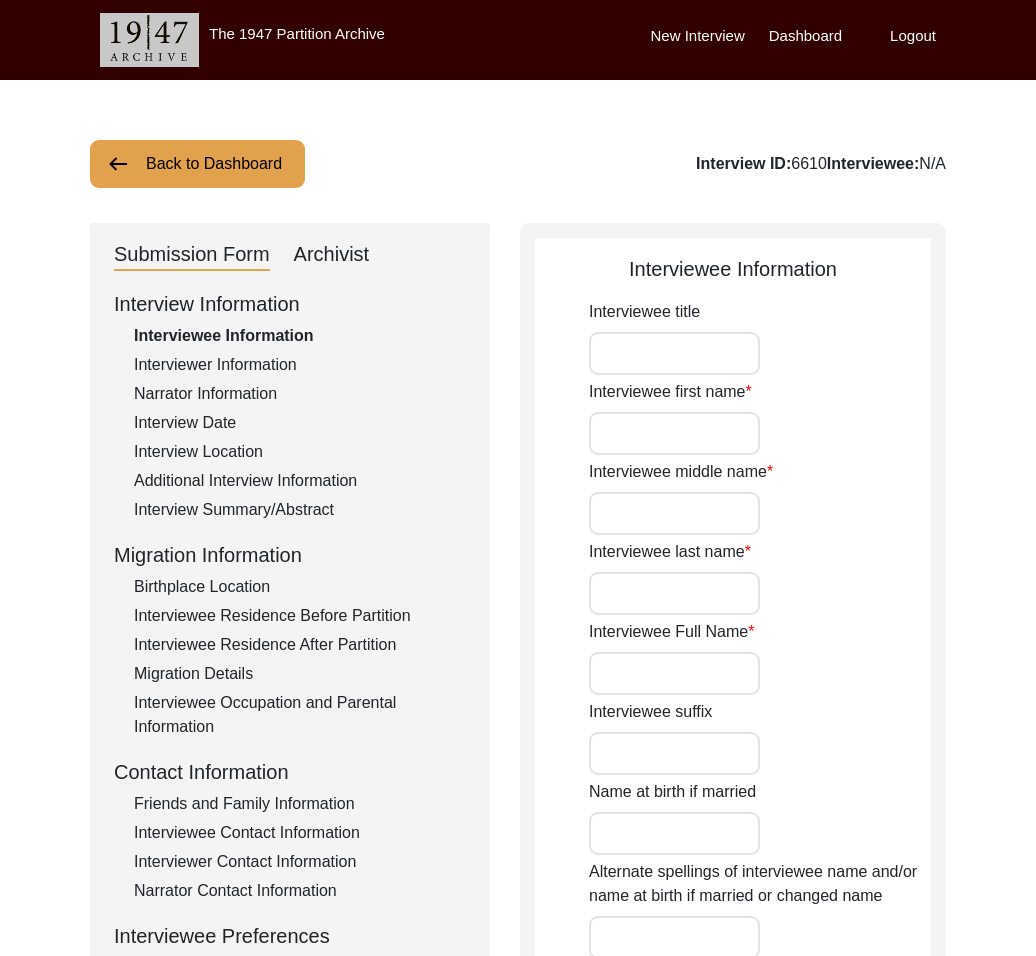 type on "[PERSON_NAME]" 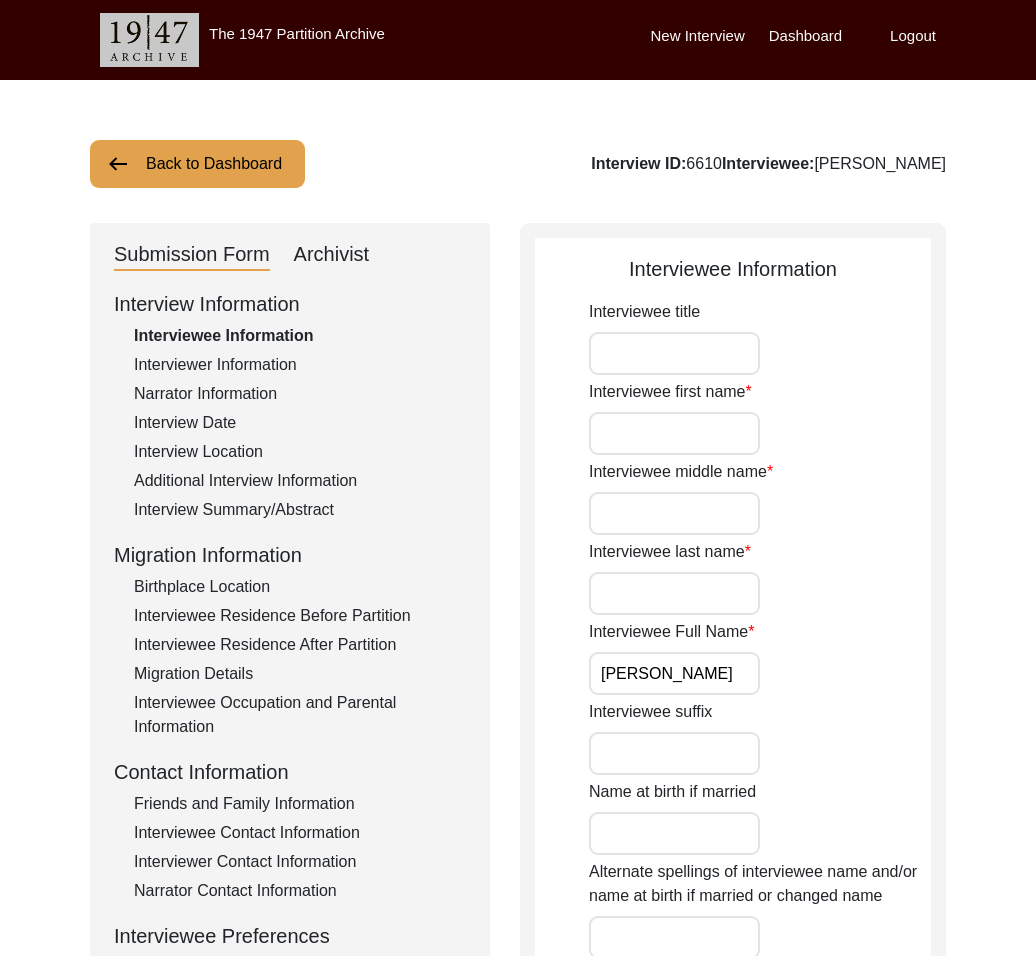 drag, startPoint x: 350, startPoint y: 227, endPoint x: 354, endPoint y: 244, distance: 17.464249 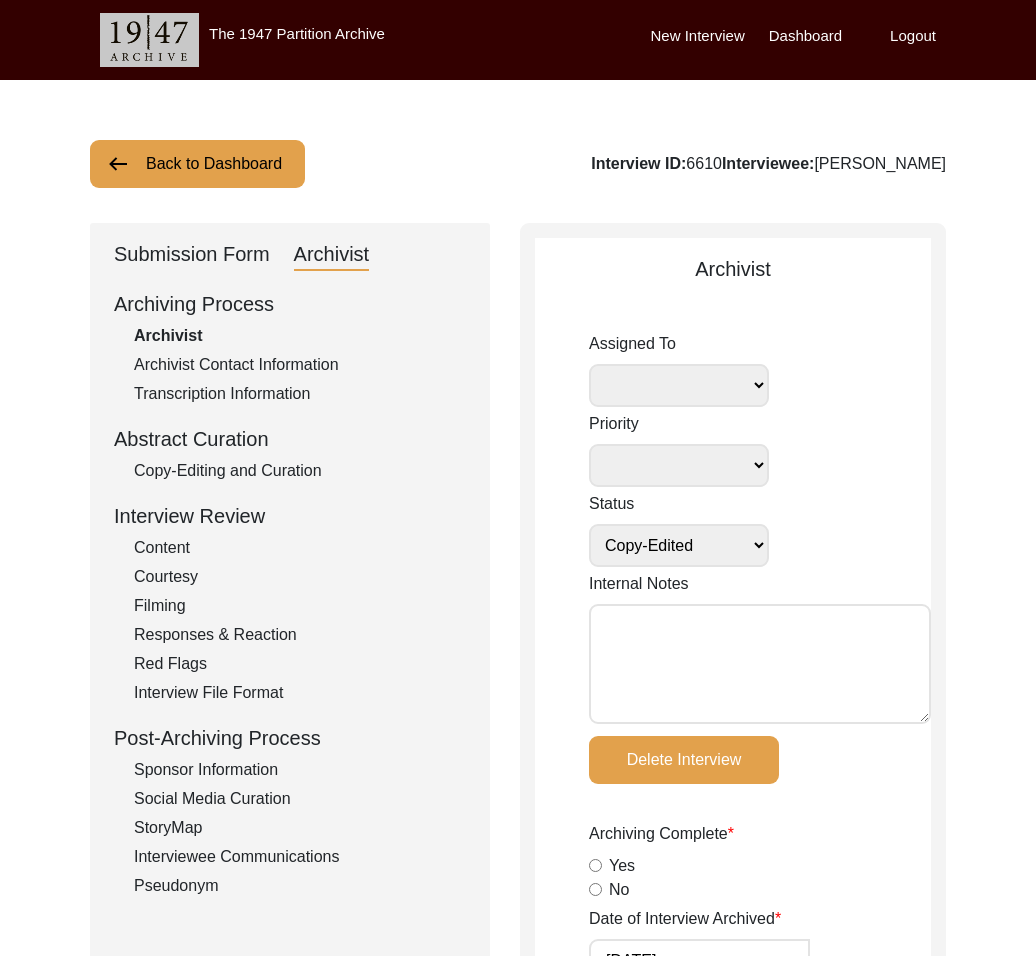 drag, startPoint x: 334, startPoint y: 843, endPoint x: 325, endPoint y: 852, distance: 12.727922 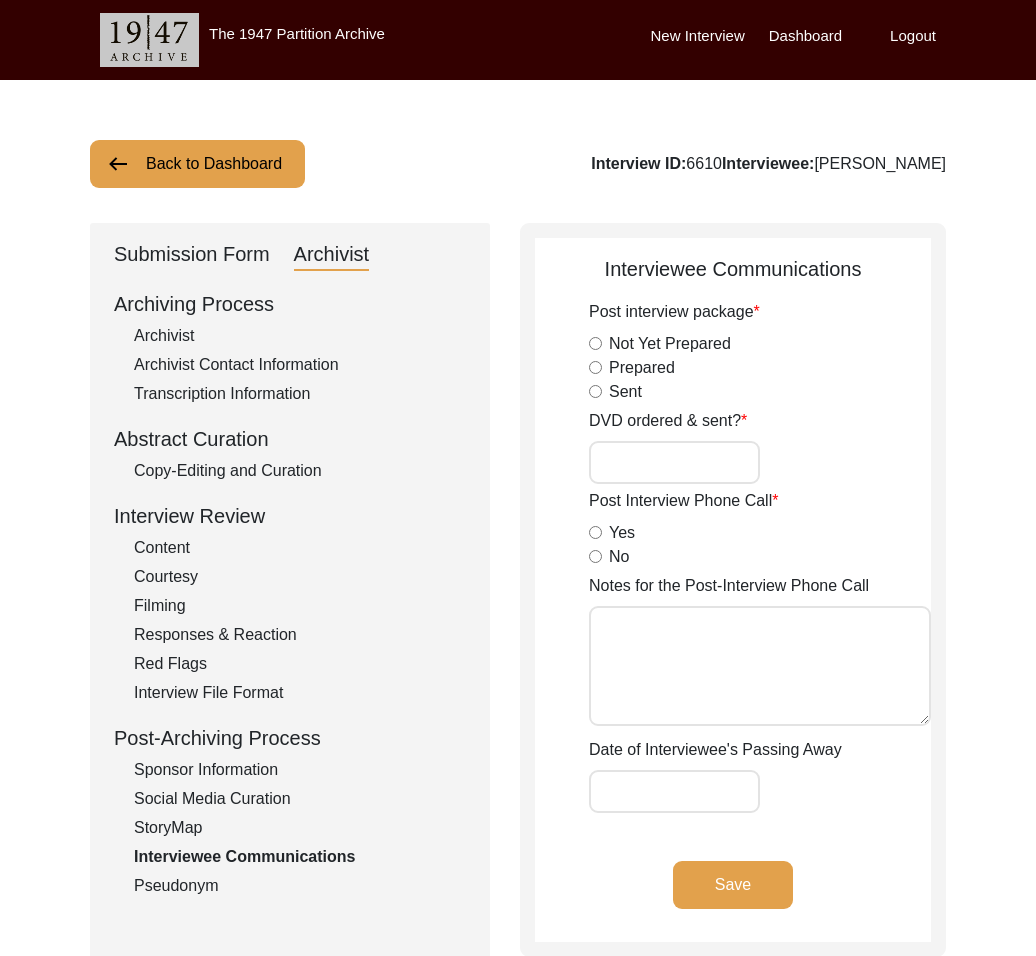 click on "DVD ordered & sent?" at bounding box center [674, 462] 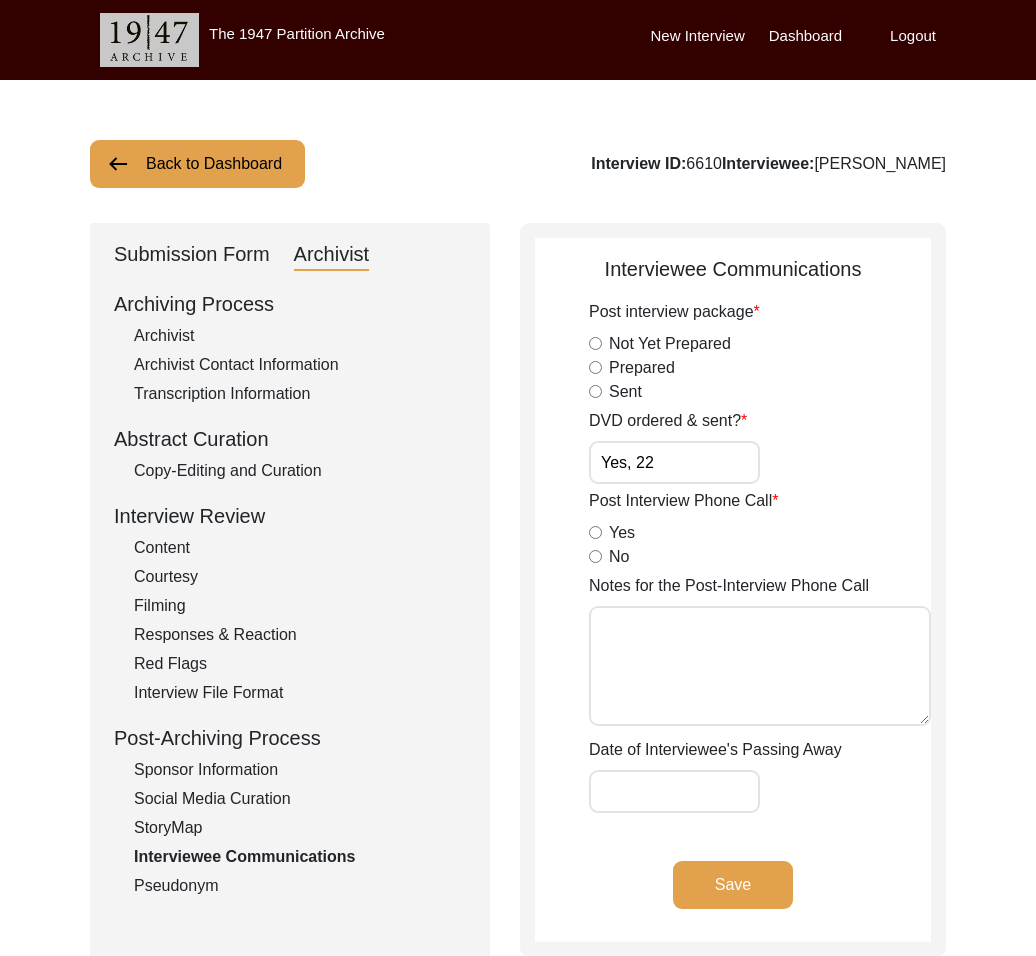 drag, startPoint x: 764, startPoint y: 883, endPoint x: 277, endPoint y: 892, distance: 487.08316 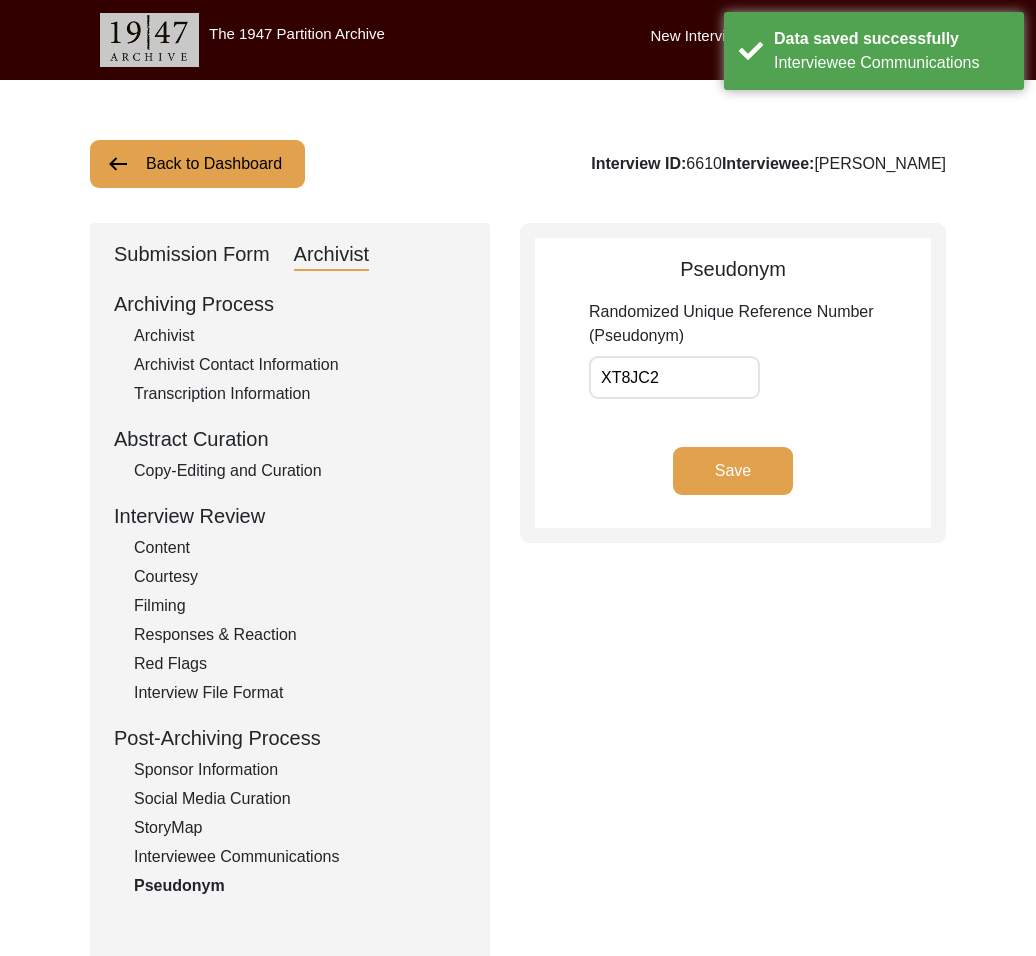 click on "Interviewee Communications" 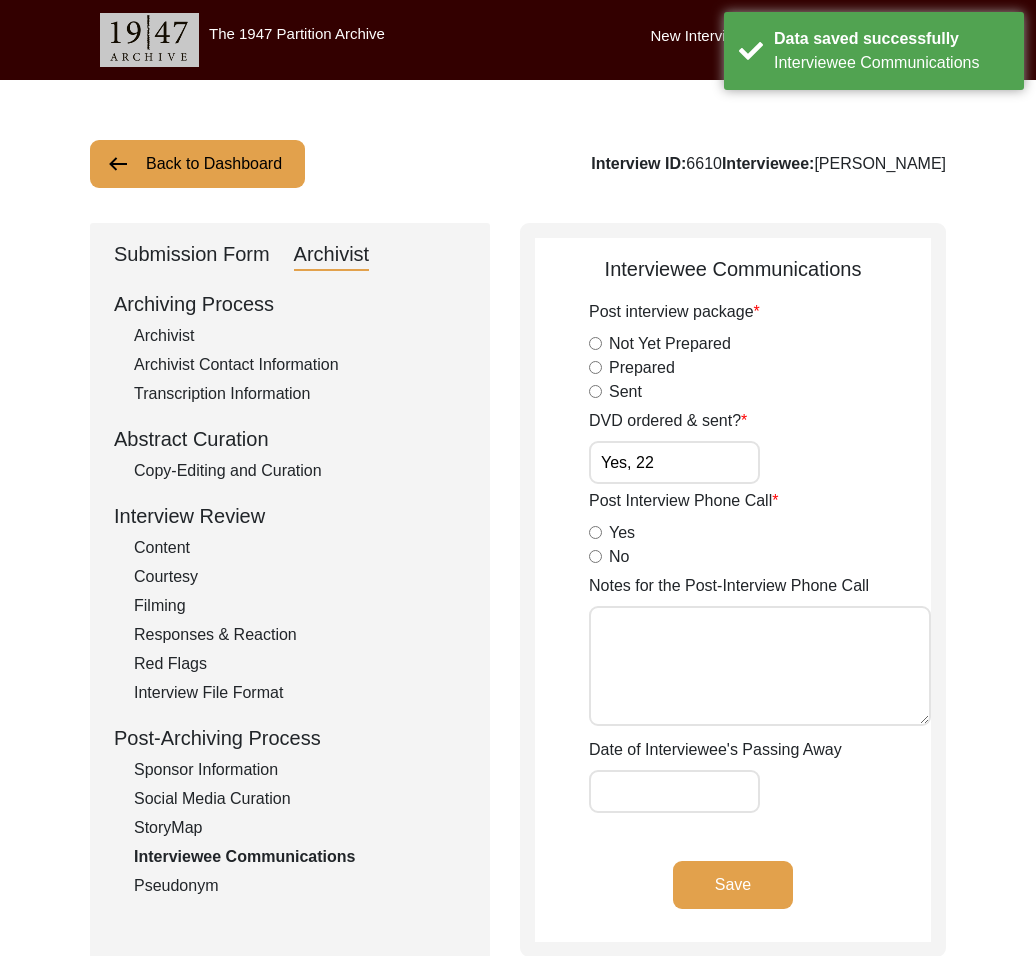 drag, startPoint x: 236, startPoint y: 170, endPoint x: 248, endPoint y: 159, distance: 16.27882 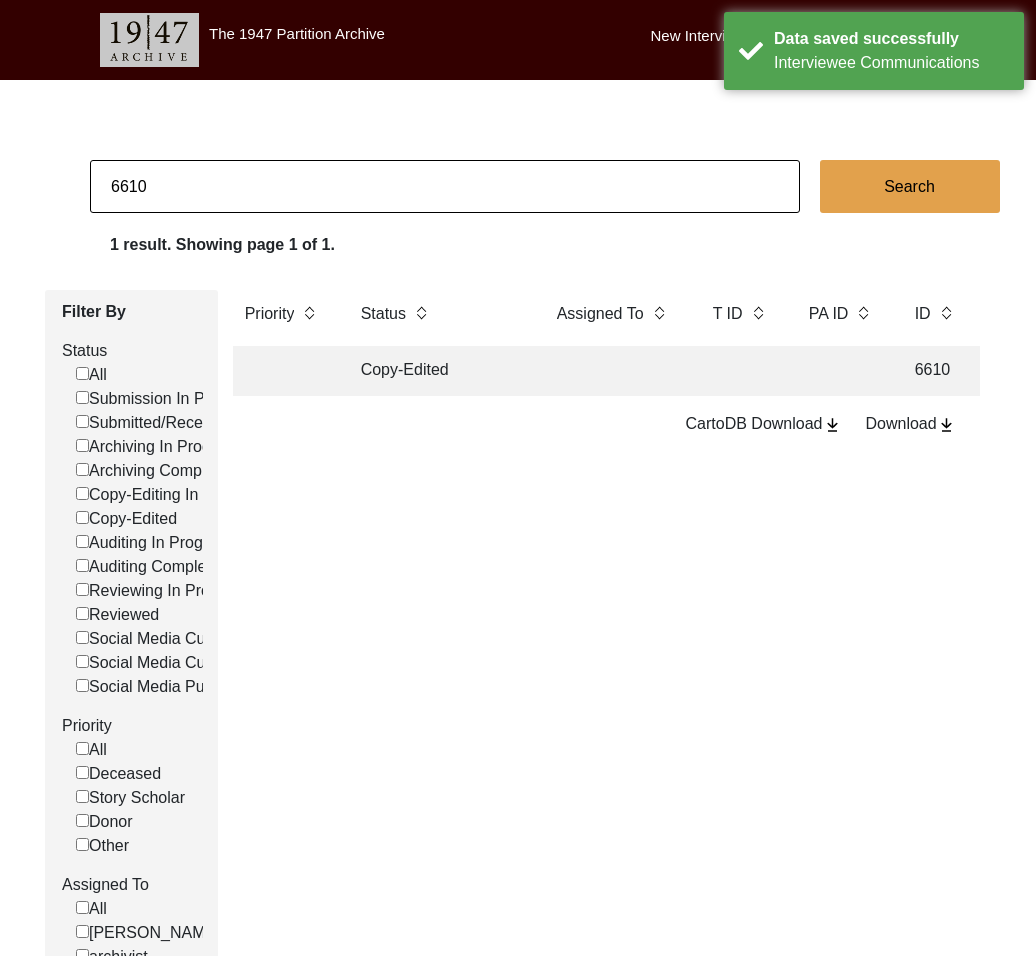 click on "The 1947 Partition Archive New Interview Dashboard Logout 6610 Search 1 result. Showing page 1 of 1. Filter By Status  All   Submission In Progress   Submitted/Received   Archiving In Progress   Archiving Completed   Copy-Editing In Progress   Copy-Edited   Auditing In Progress   Auditing Completed   Reviewing In Progress   Reviewed   Social Media Curation In Progress   Social Media Curated   Social Media Published  Priority  All   Deceased   Story Scholar   Donor   Other  Assigned To  All   [PERSON_NAME]   archivist   [PERSON_NAME]   [PERSON_NAME]  Priority Status Assigned To T ID PA ID ID Interviewee Name Interviewer Interview location (City, State/Province, Country) Interview Date Gender of interviewee Interviewee Date of Birth Interviewee Religion Interview Languages "Migrated From (Village/City, State, Country)" "Migrated To (Village/City, State, Country)" POST Form Summary RELEASE Form # Photos of interview Video/Audio Received B-Roll Received Doc & Video confirm email sent Copy-Edited 6610" at bounding box center (518, 584) 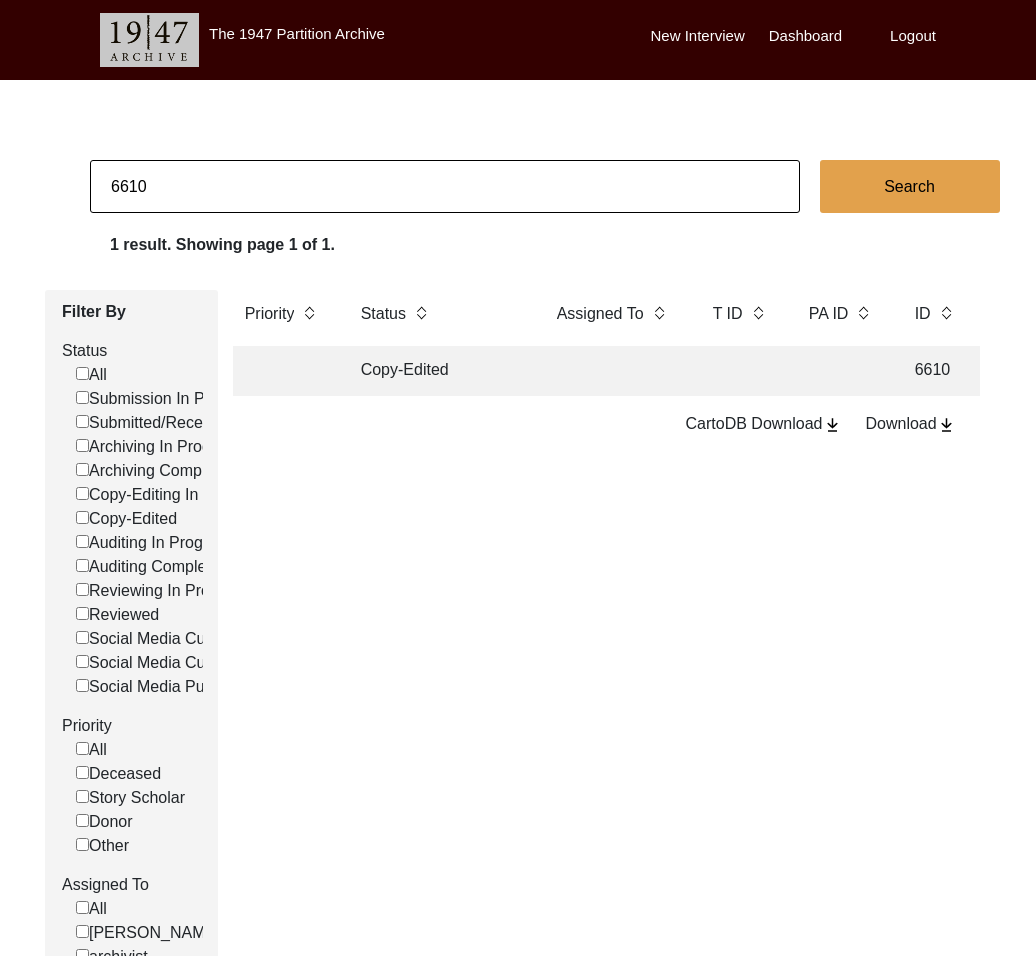 click on "Logout" at bounding box center (913, 36) 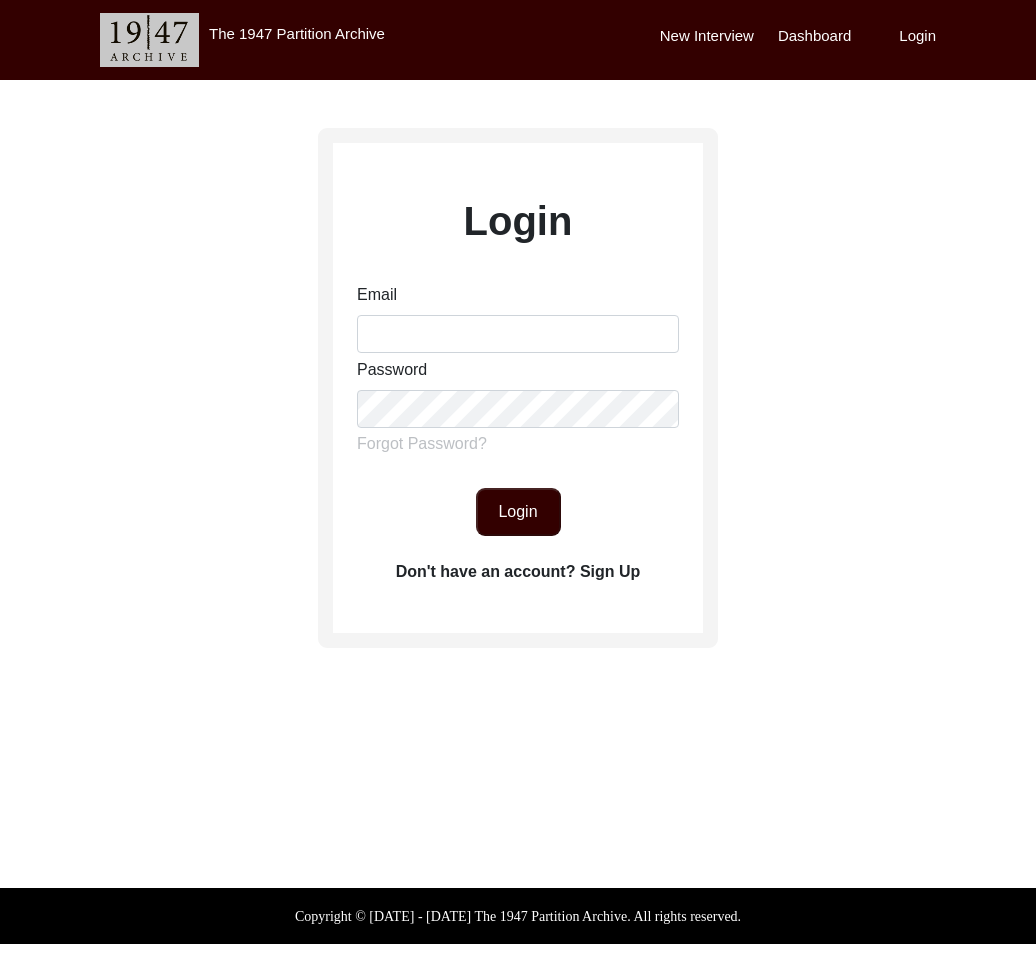 scroll, scrollTop: 0, scrollLeft: 0, axis: both 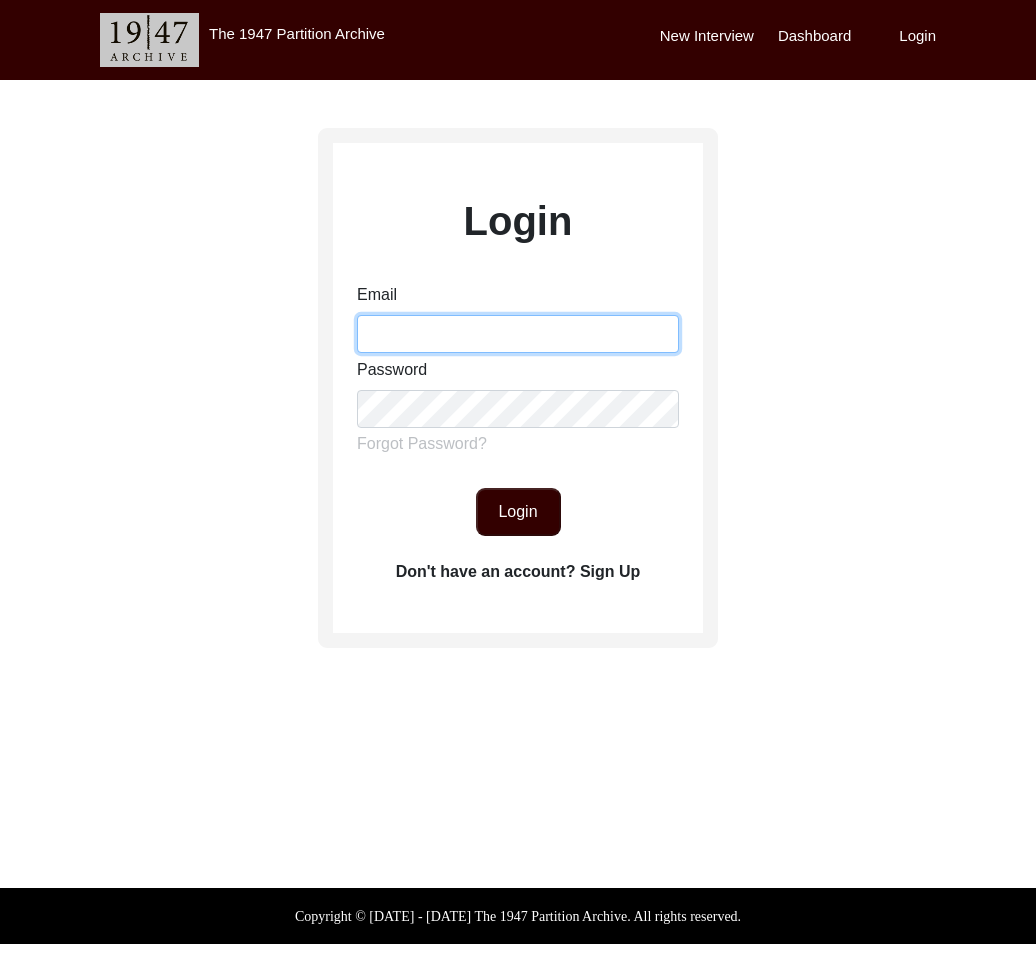 drag, startPoint x: 469, startPoint y: 340, endPoint x: 488, endPoint y: 353, distance: 23.021729 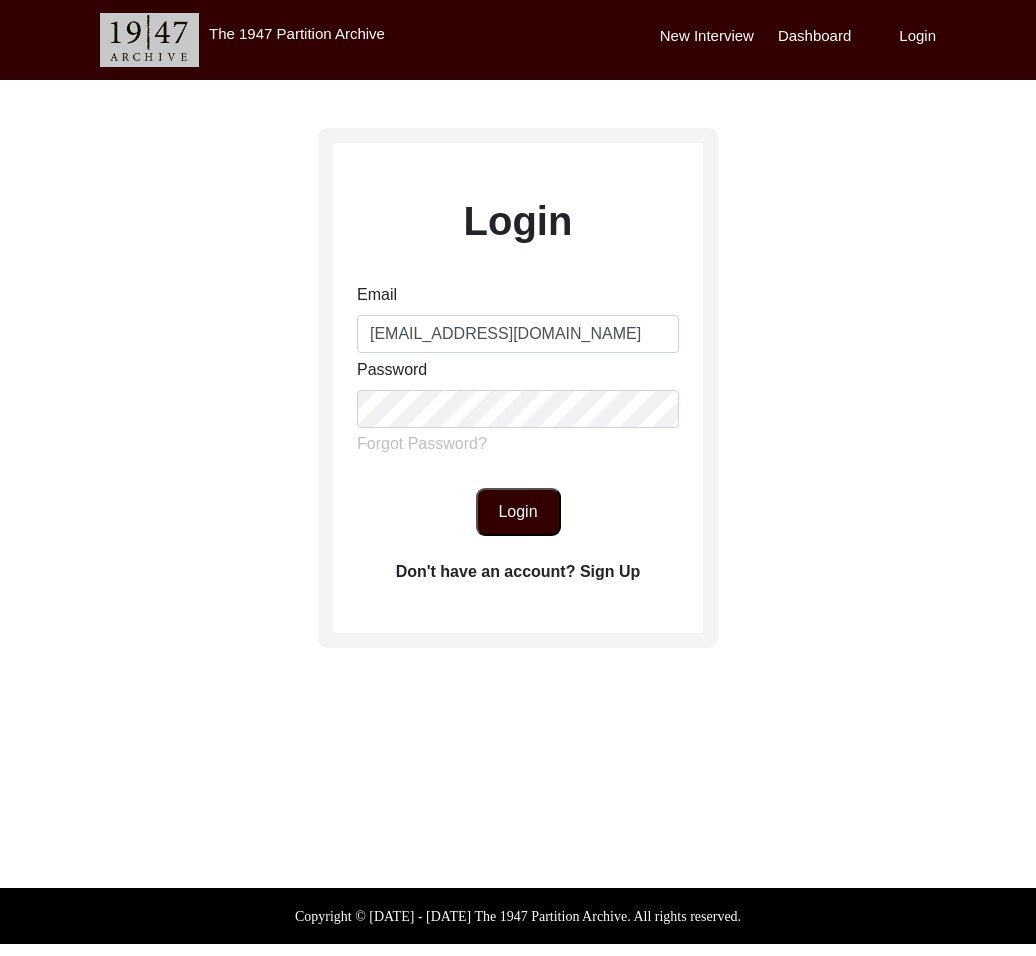 click on "Login" 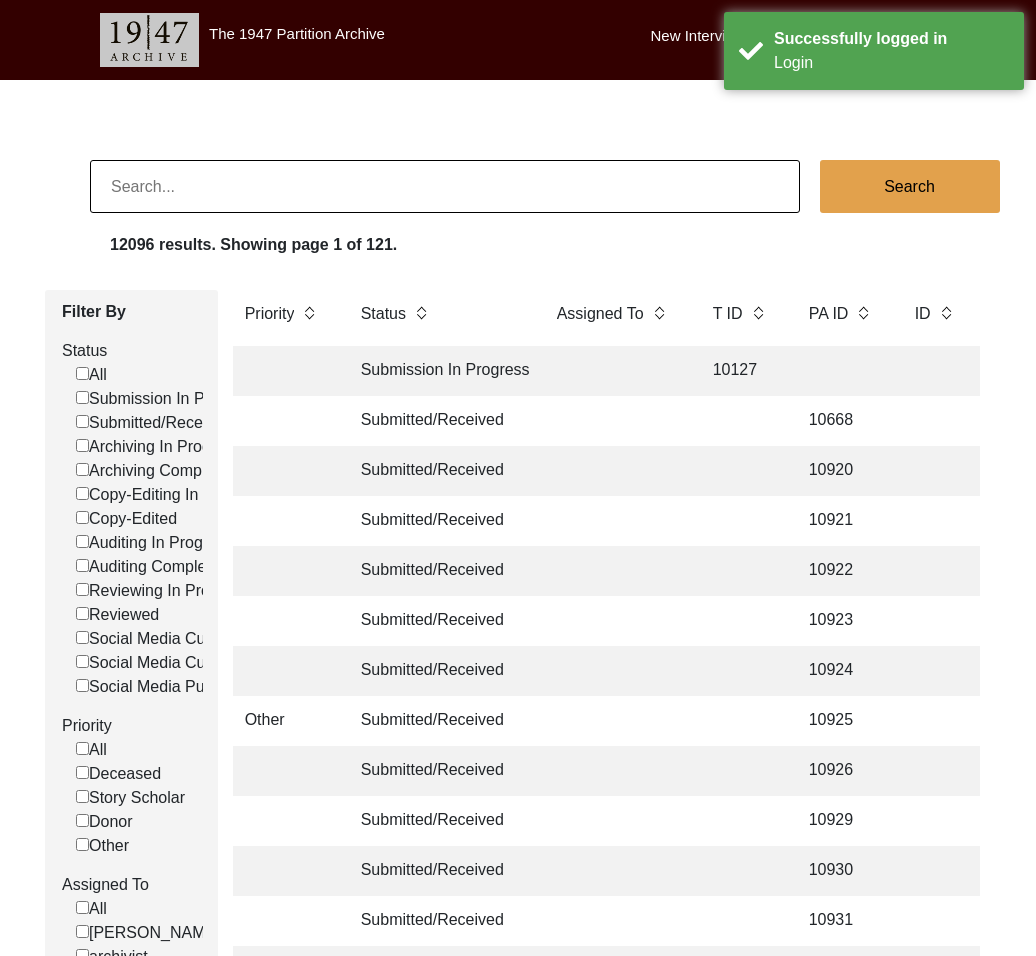 click 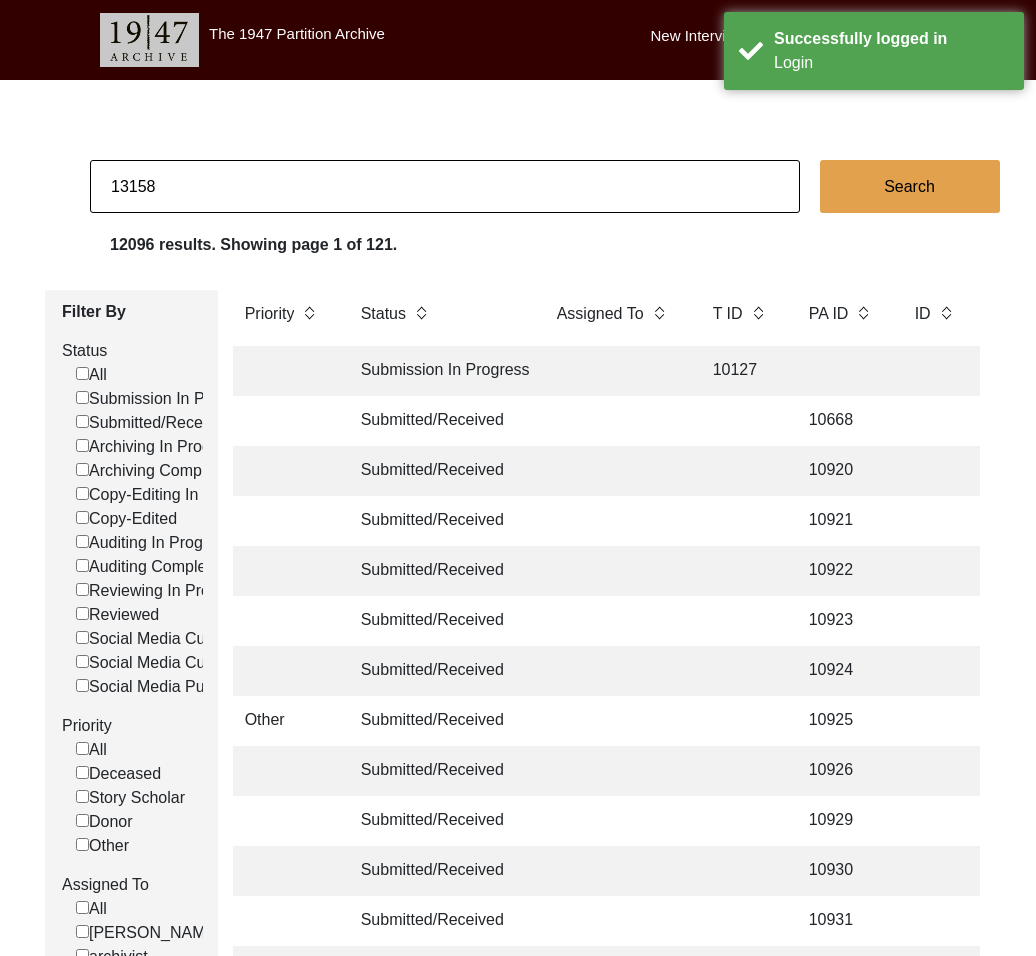 type on "13158" 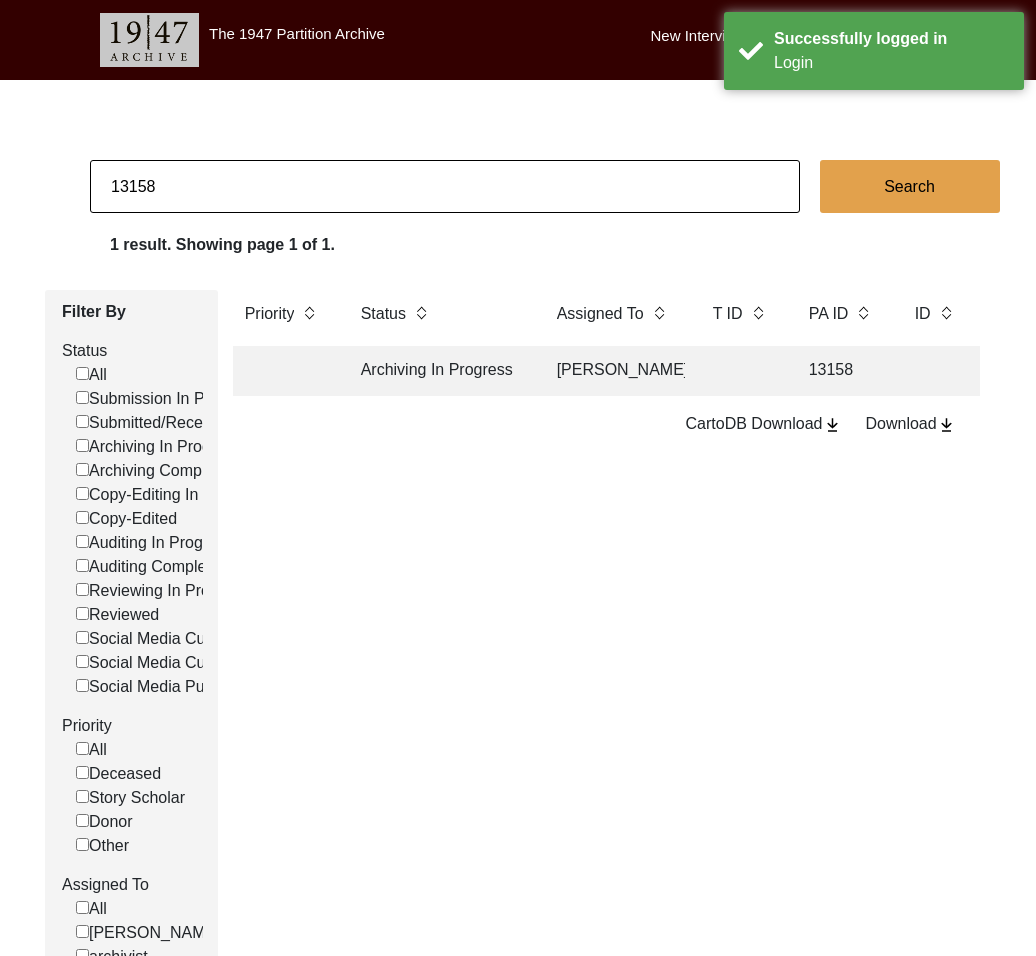 click on "[PERSON_NAME]" 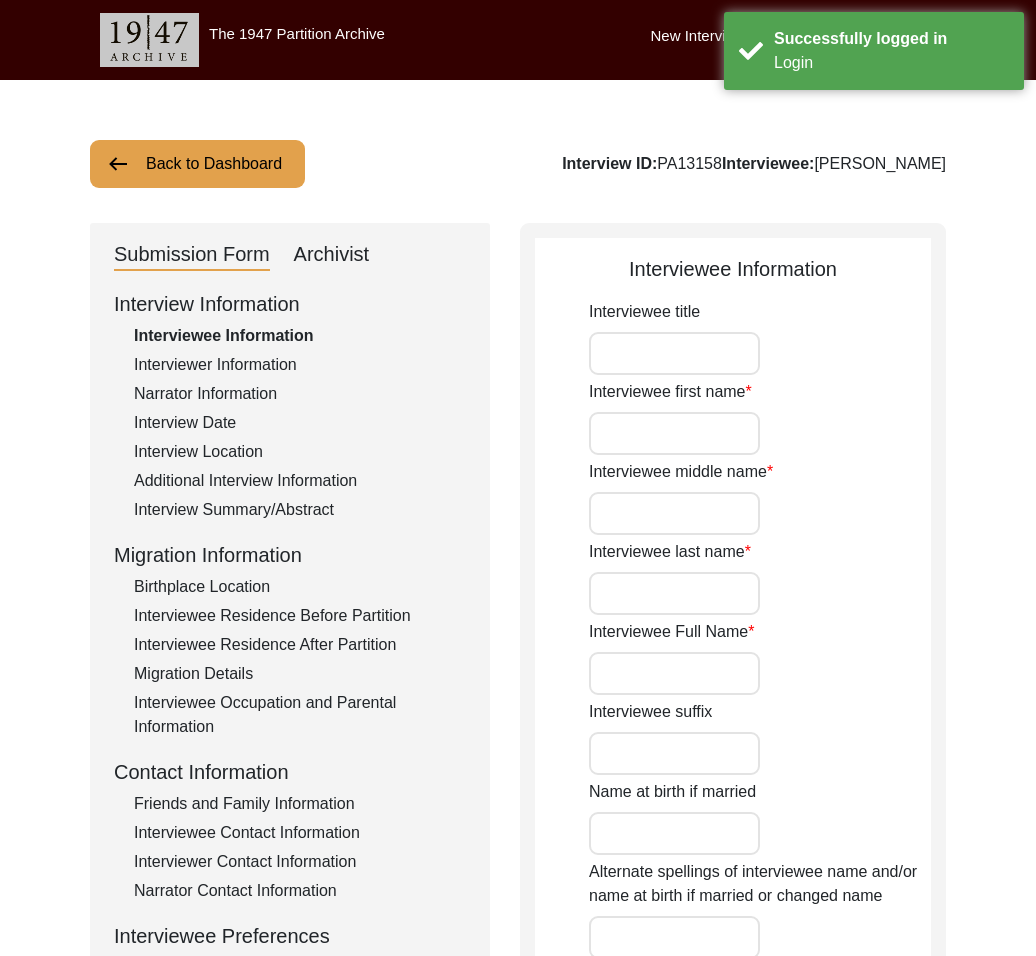 type on "Mrs." 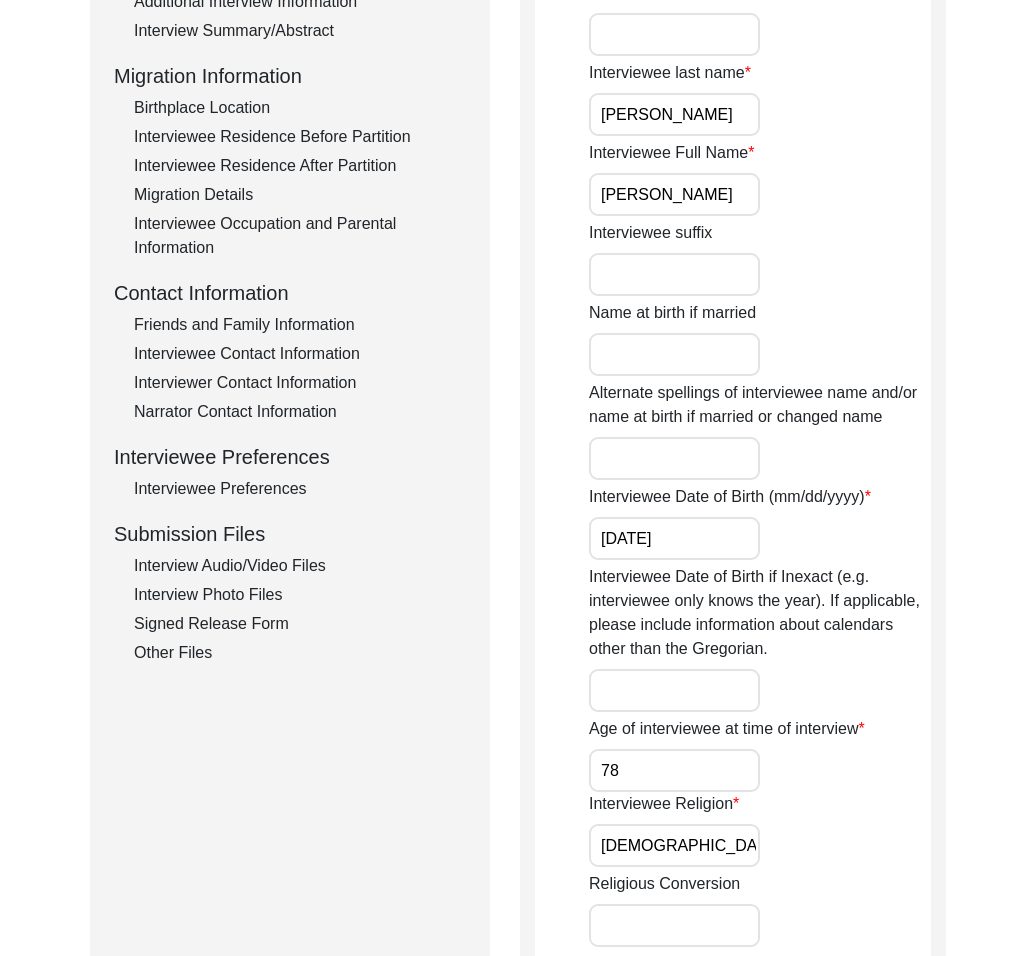 scroll, scrollTop: 480, scrollLeft: 0, axis: vertical 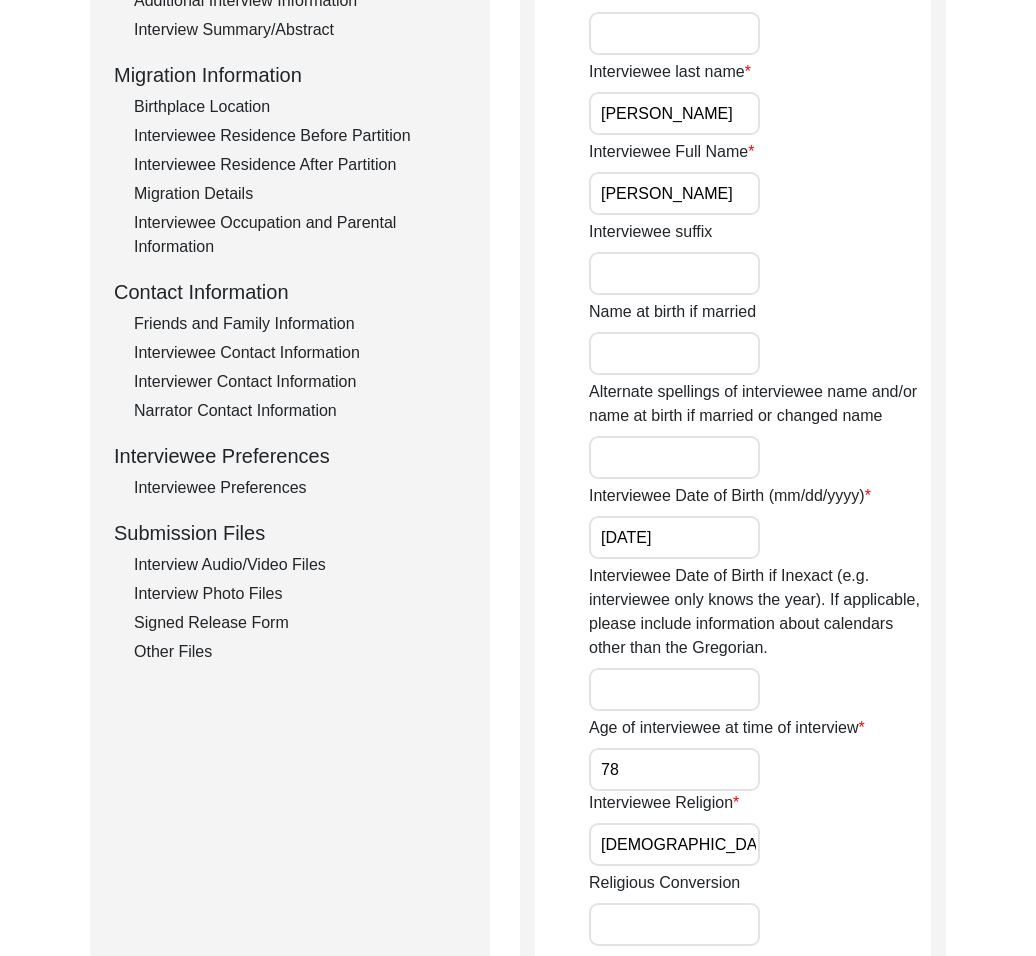 click on "Interview Audio/Video Files" 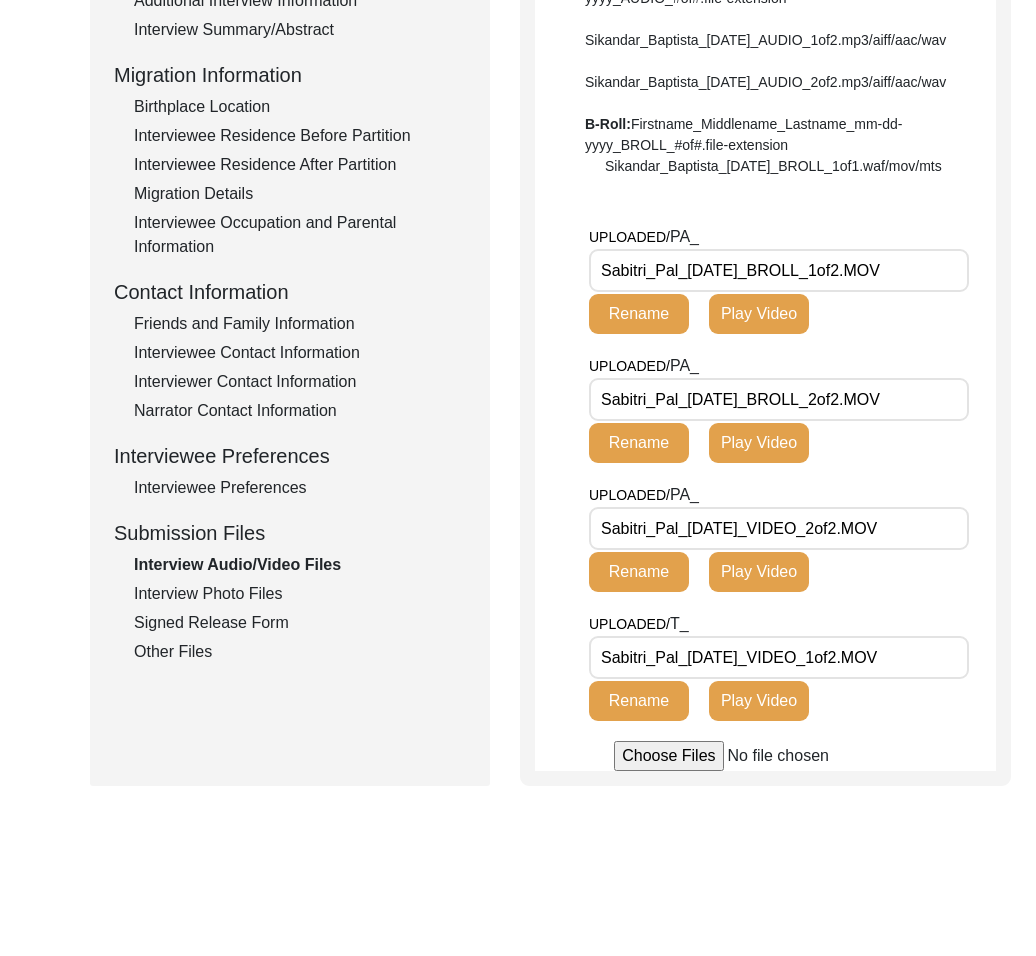 drag, startPoint x: 684, startPoint y: 334, endPoint x: 599, endPoint y: 337, distance: 85.052925 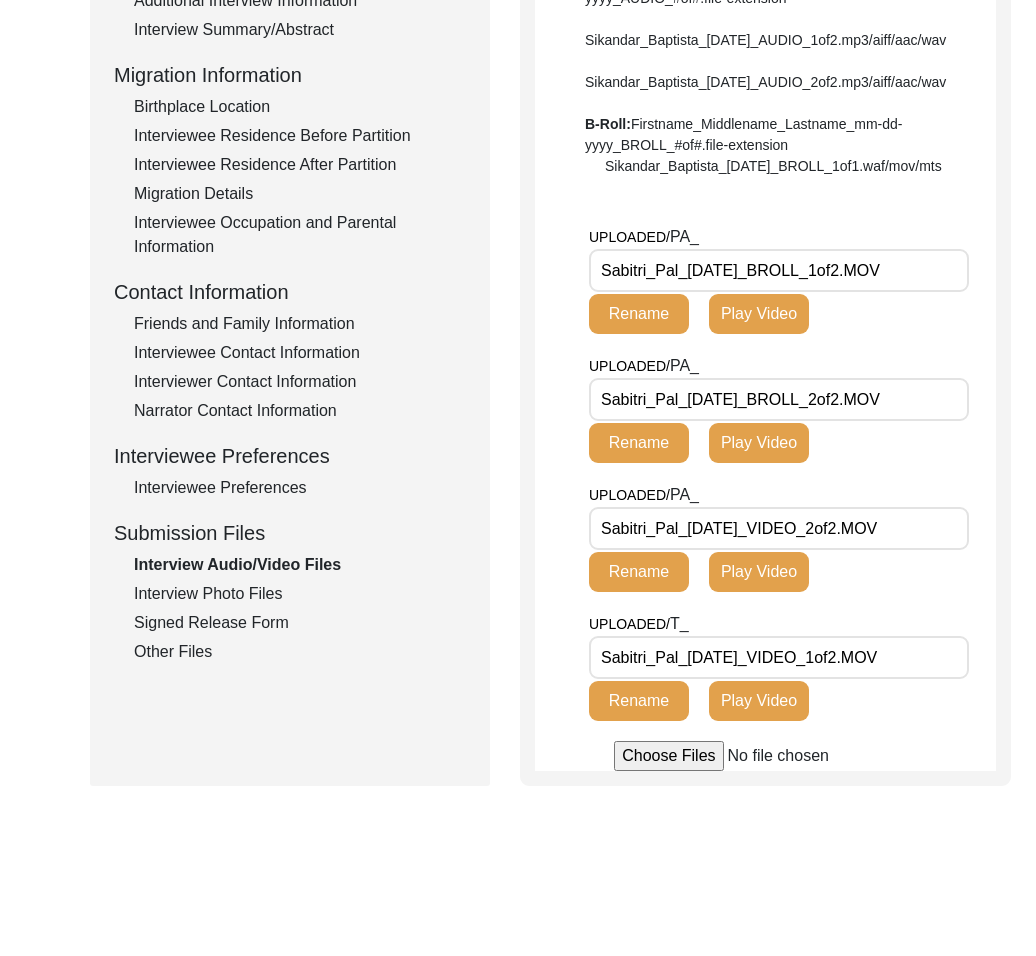 click on "Sabitri_Pal_01-21-2025_BROLL_1of2.MOV" at bounding box center (779, 270) 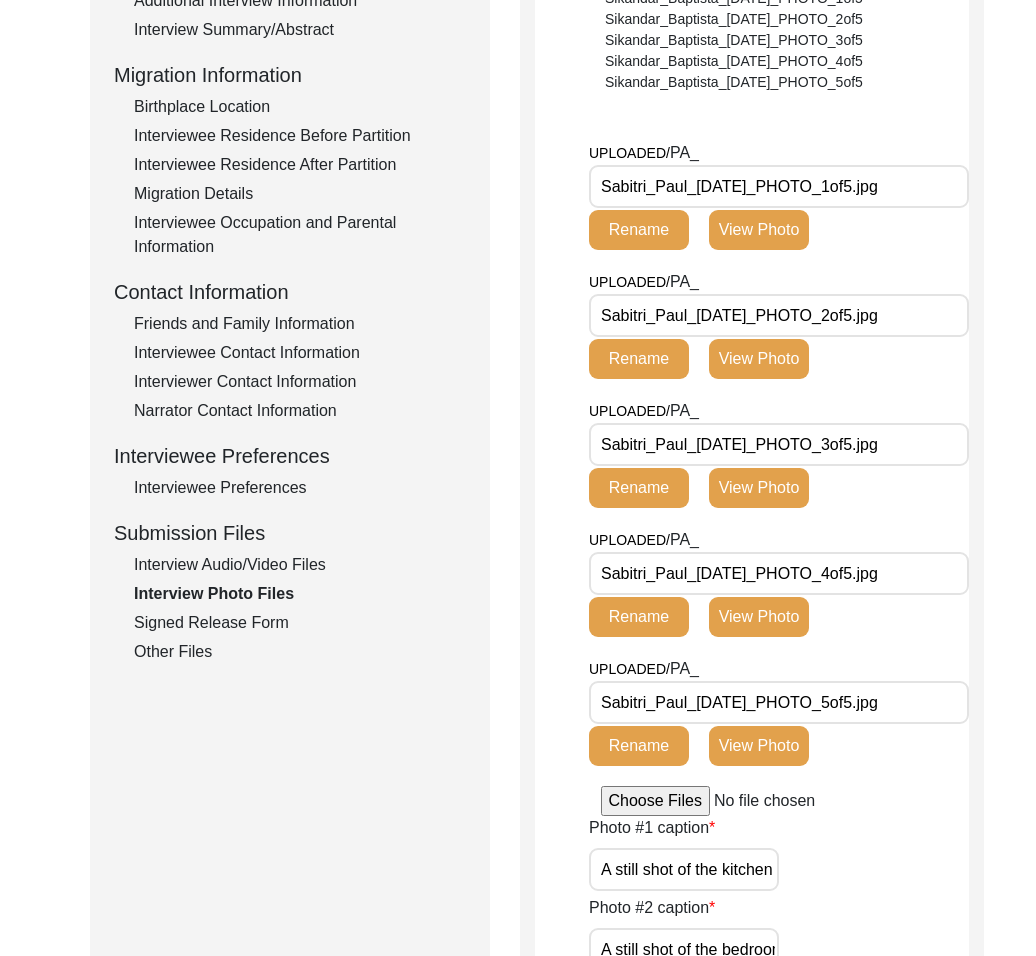 click on "Interview Audio/Video Files" 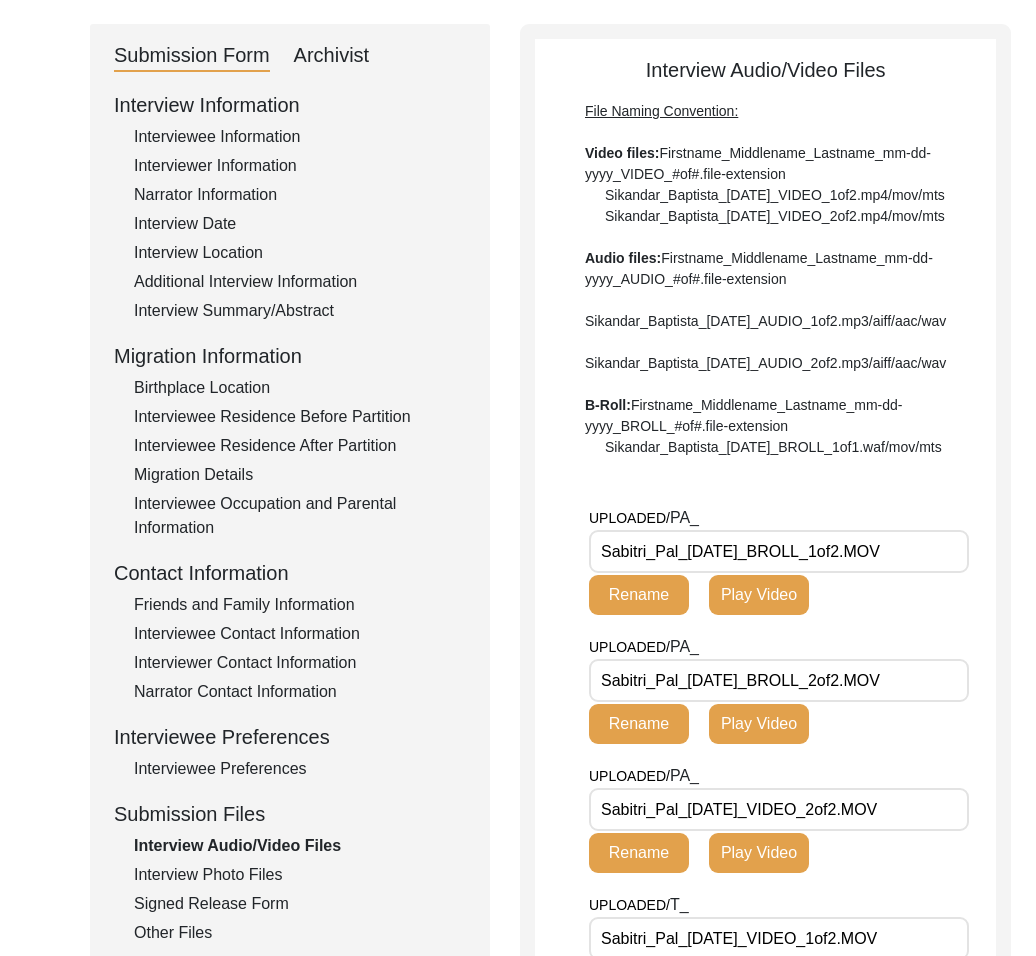 scroll, scrollTop: 0, scrollLeft: 0, axis: both 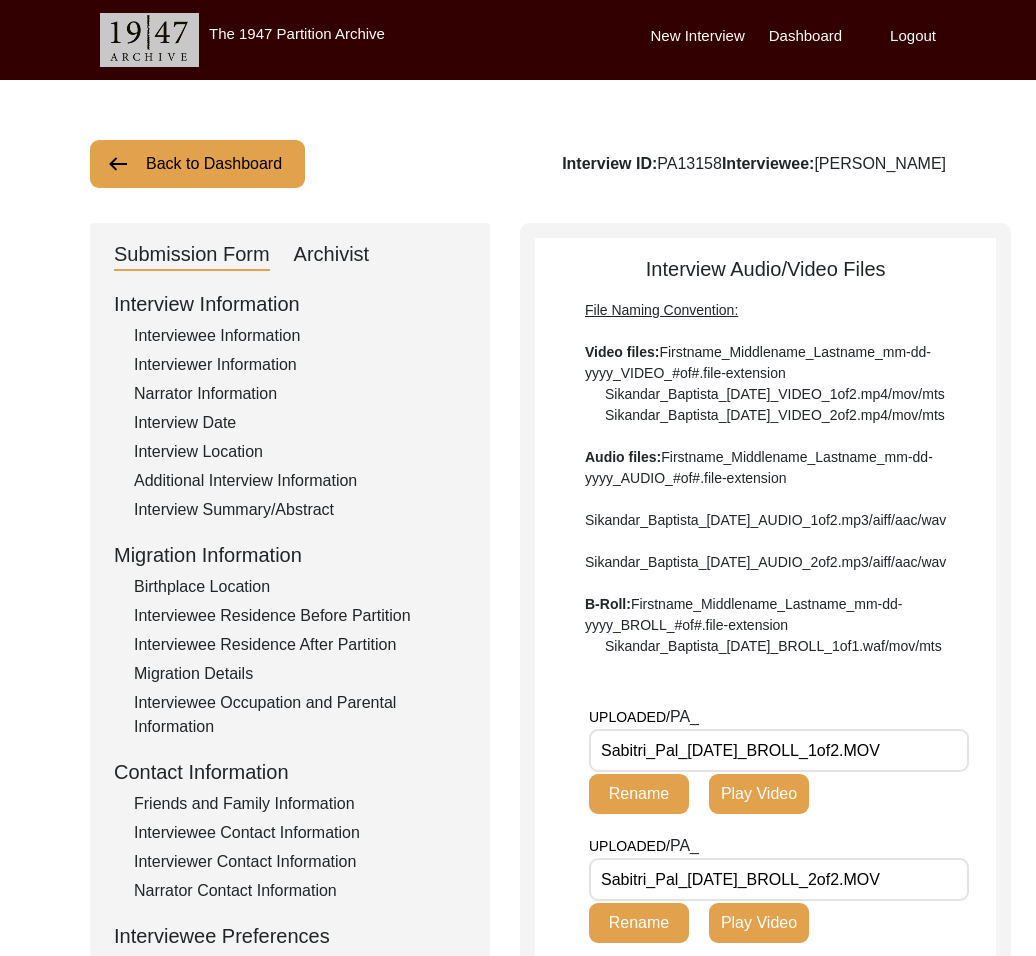 click on "Archivist" 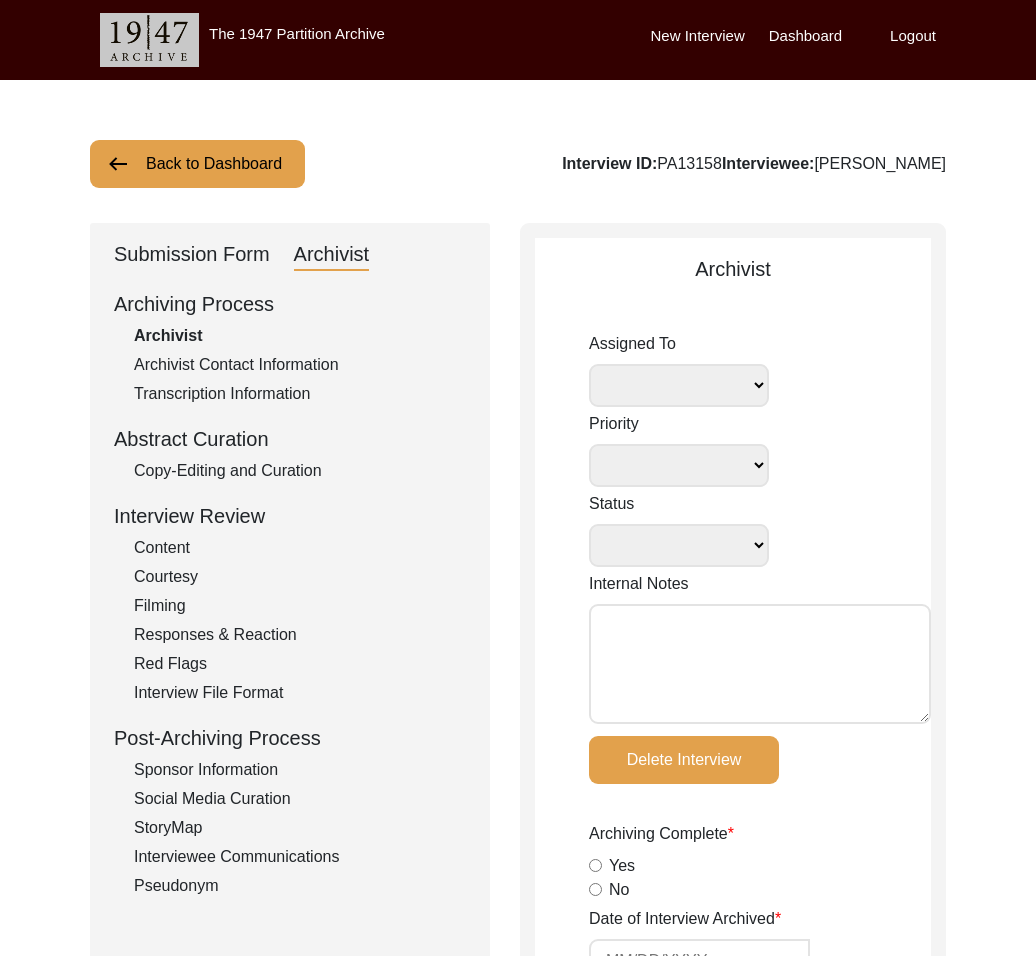 select 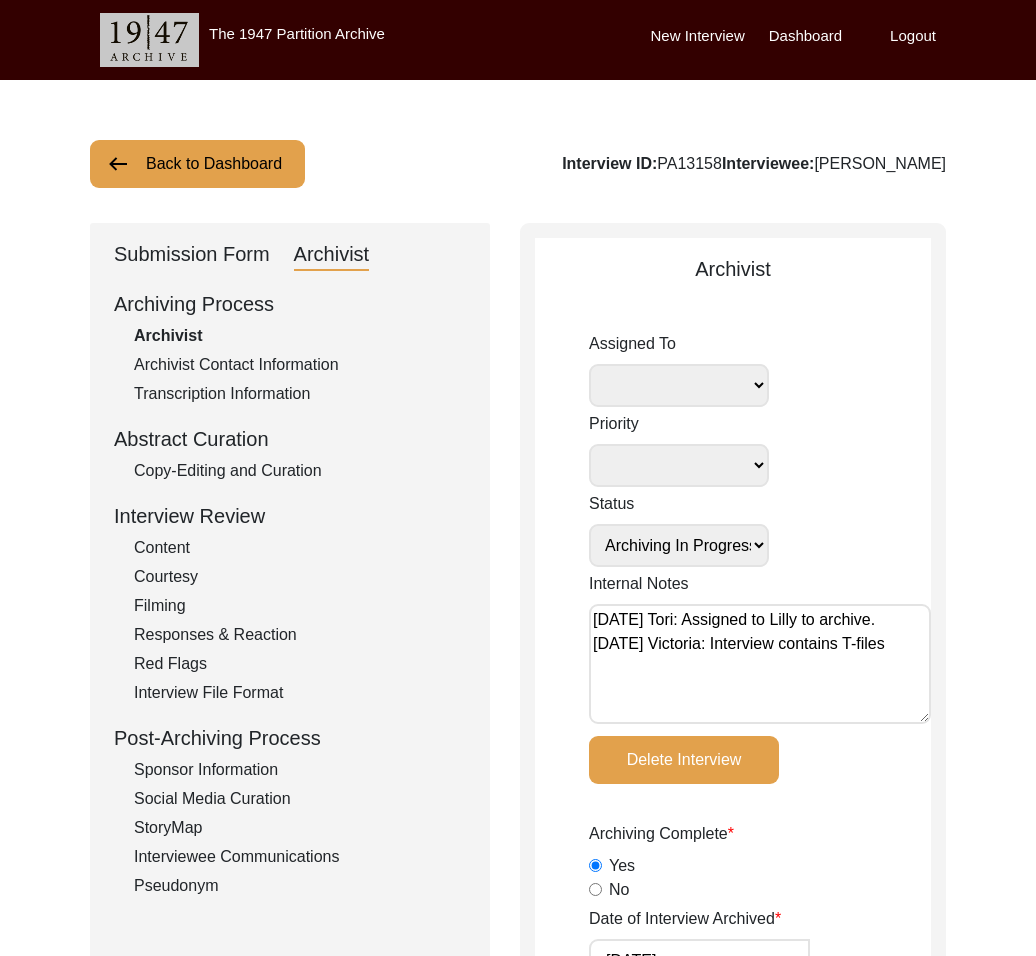 select on "507" 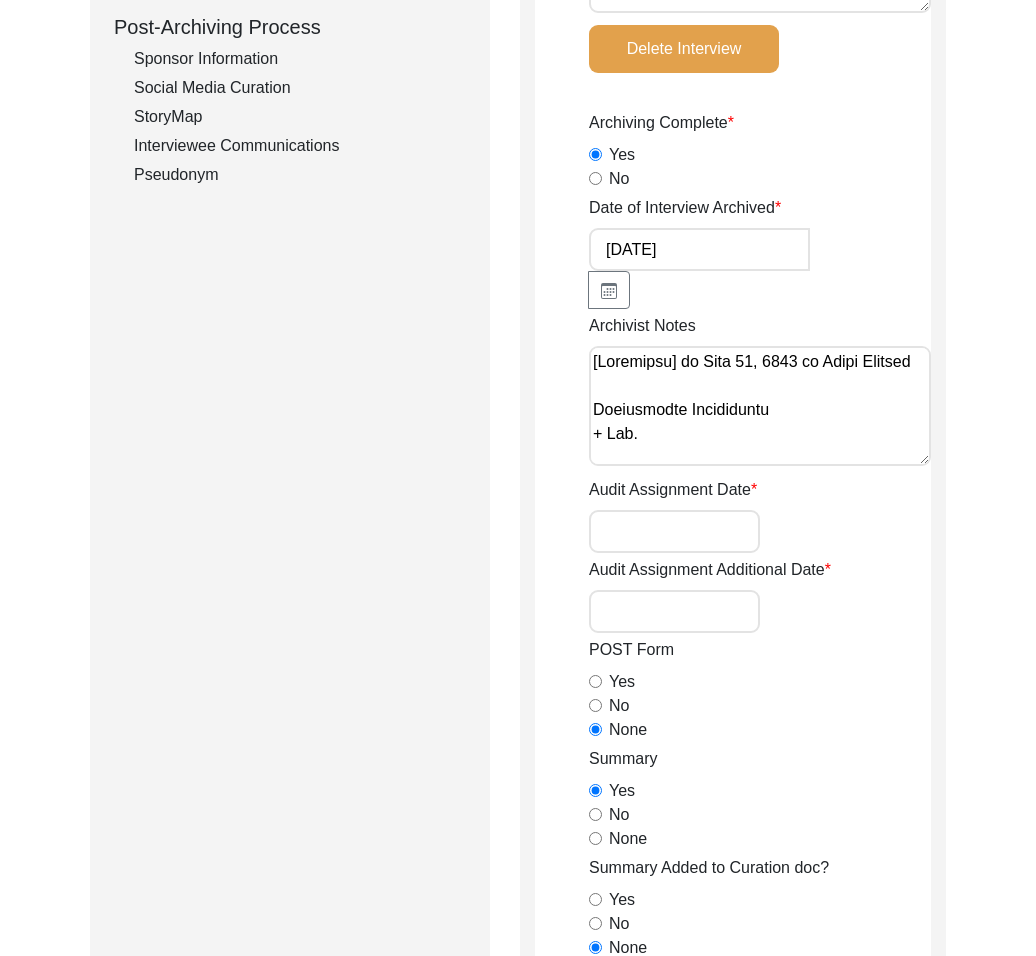 scroll, scrollTop: 764, scrollLeft: 0, axis: vertical 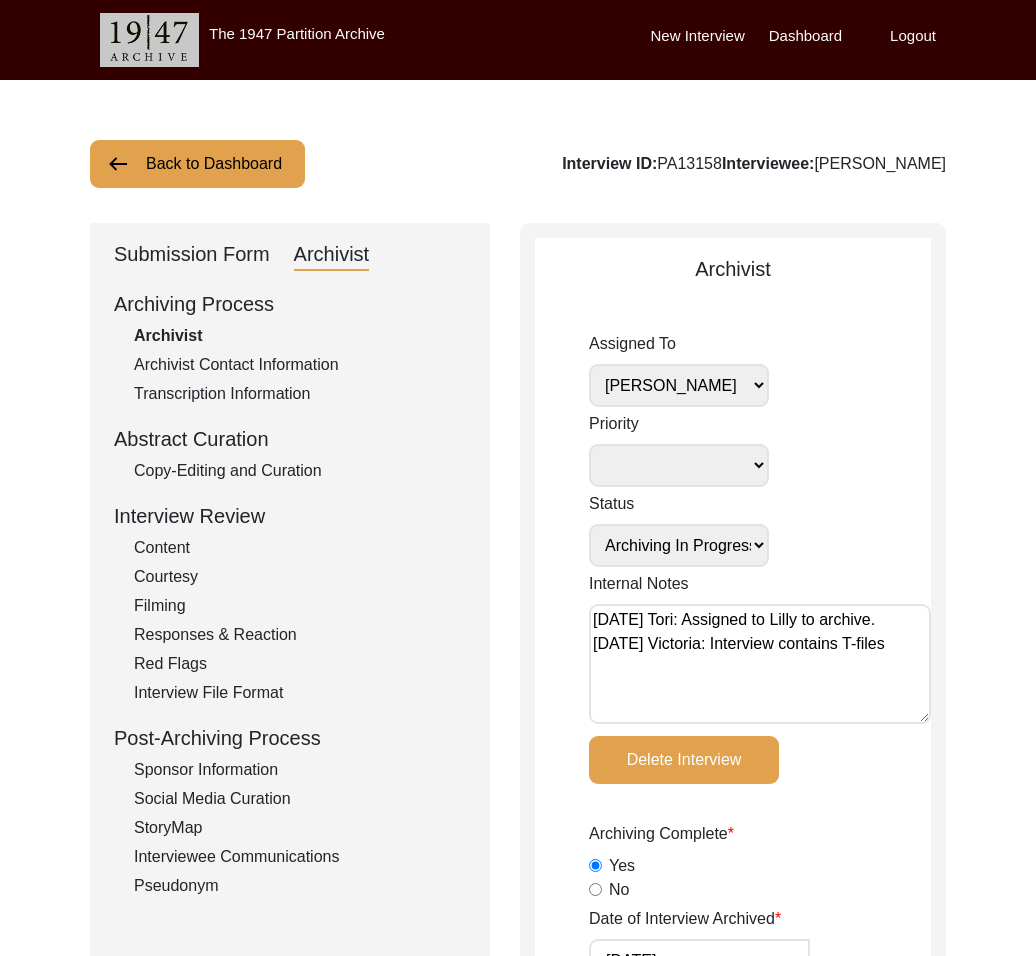 click on "Back to Dashboard" 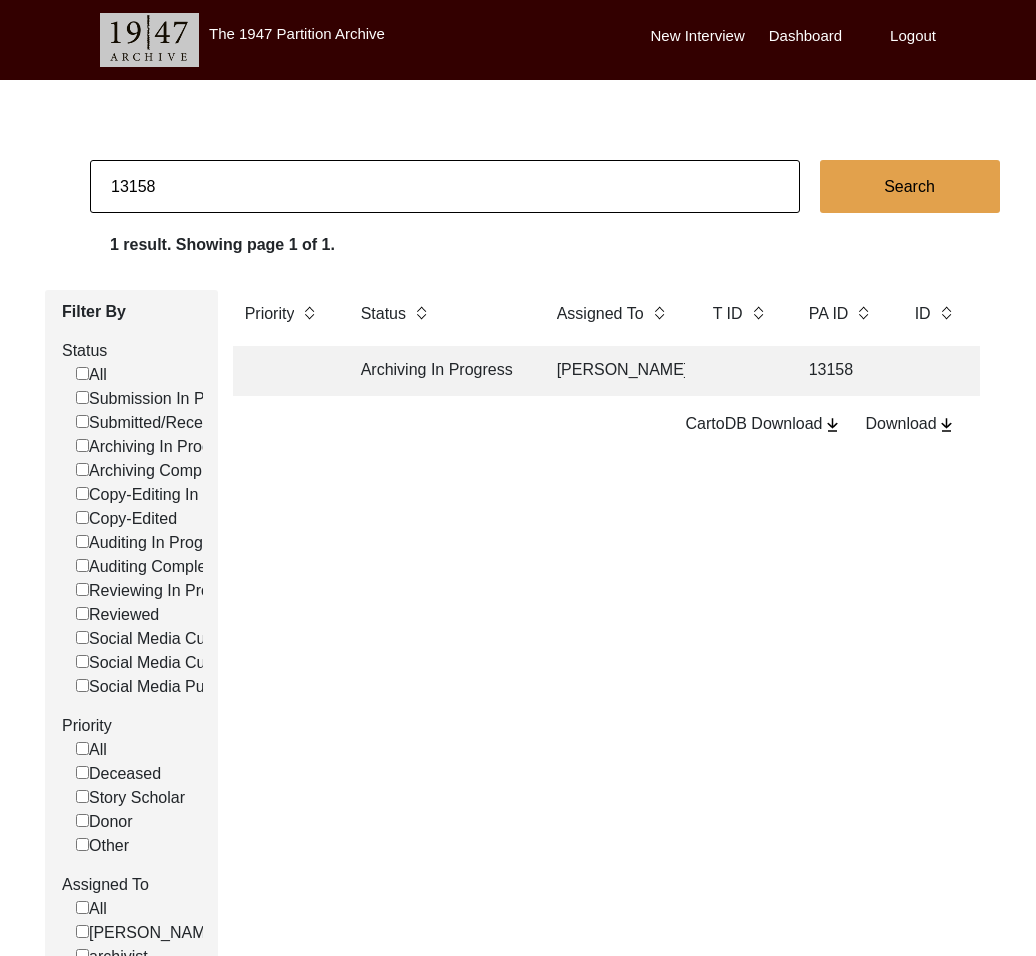 drag, startPoint x: 133, startPoint y: 192, endPoint x: 301, endPoint y: 201, distance: 168.2409 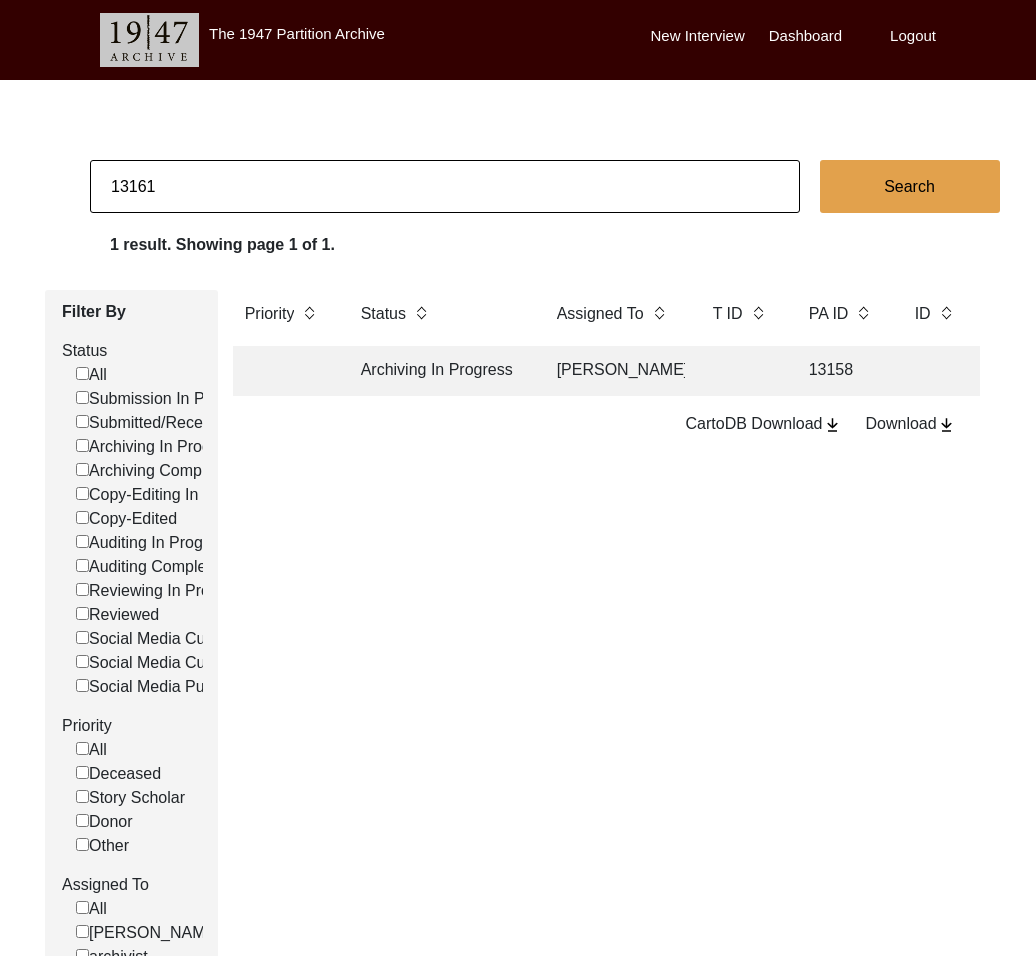 type on "13161" 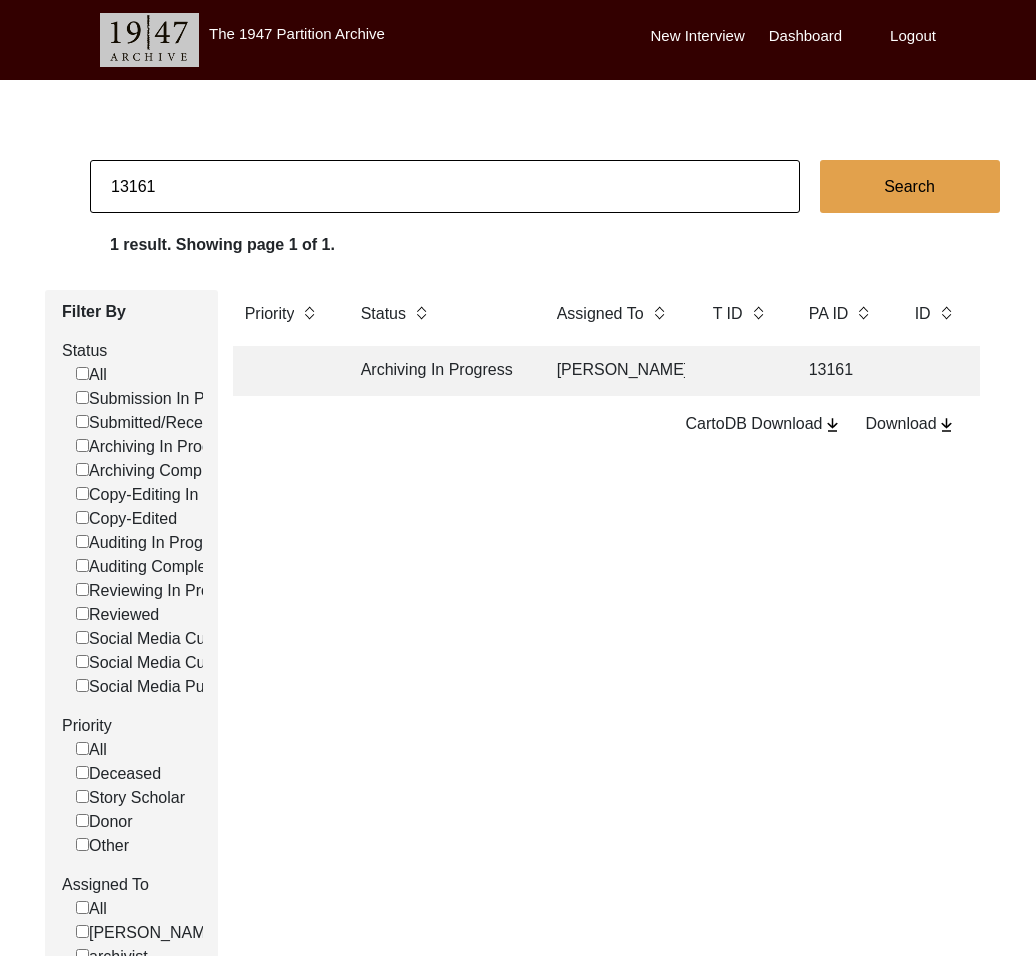 click on "Archiving In Progress" 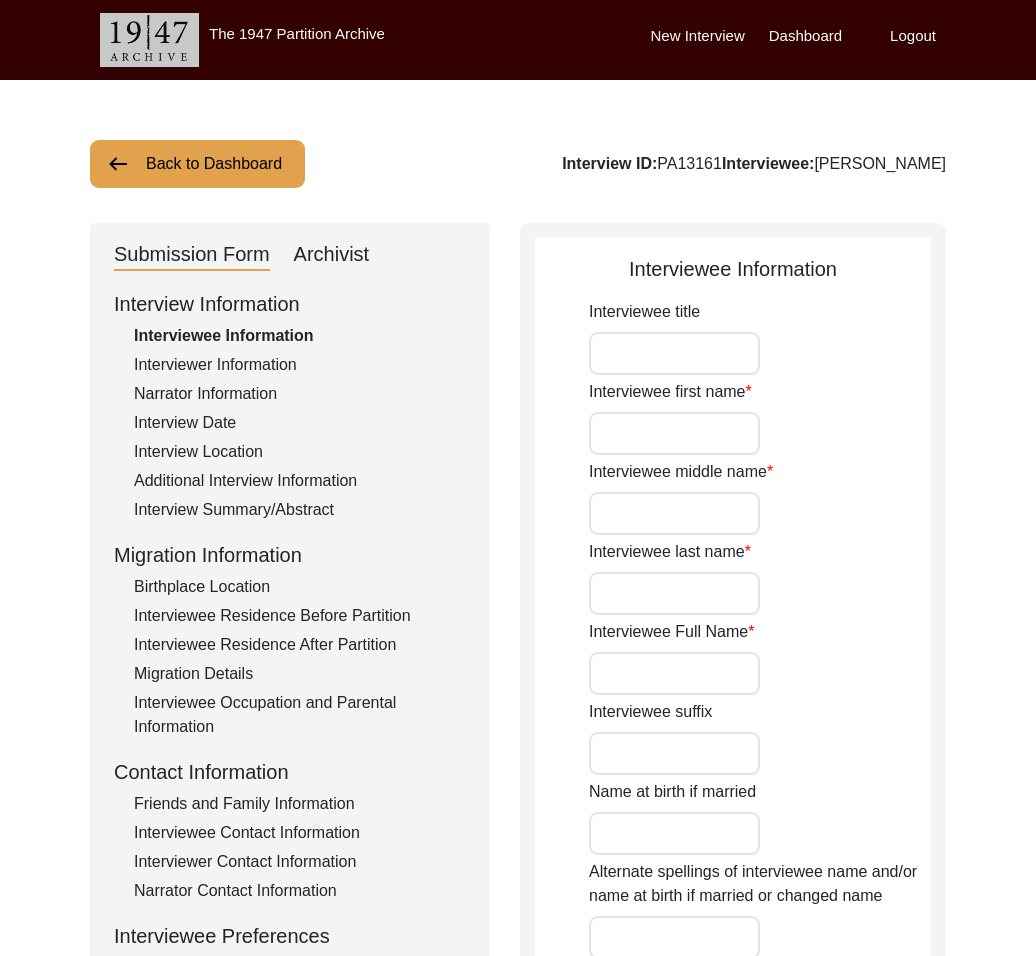 type on "Mrs." 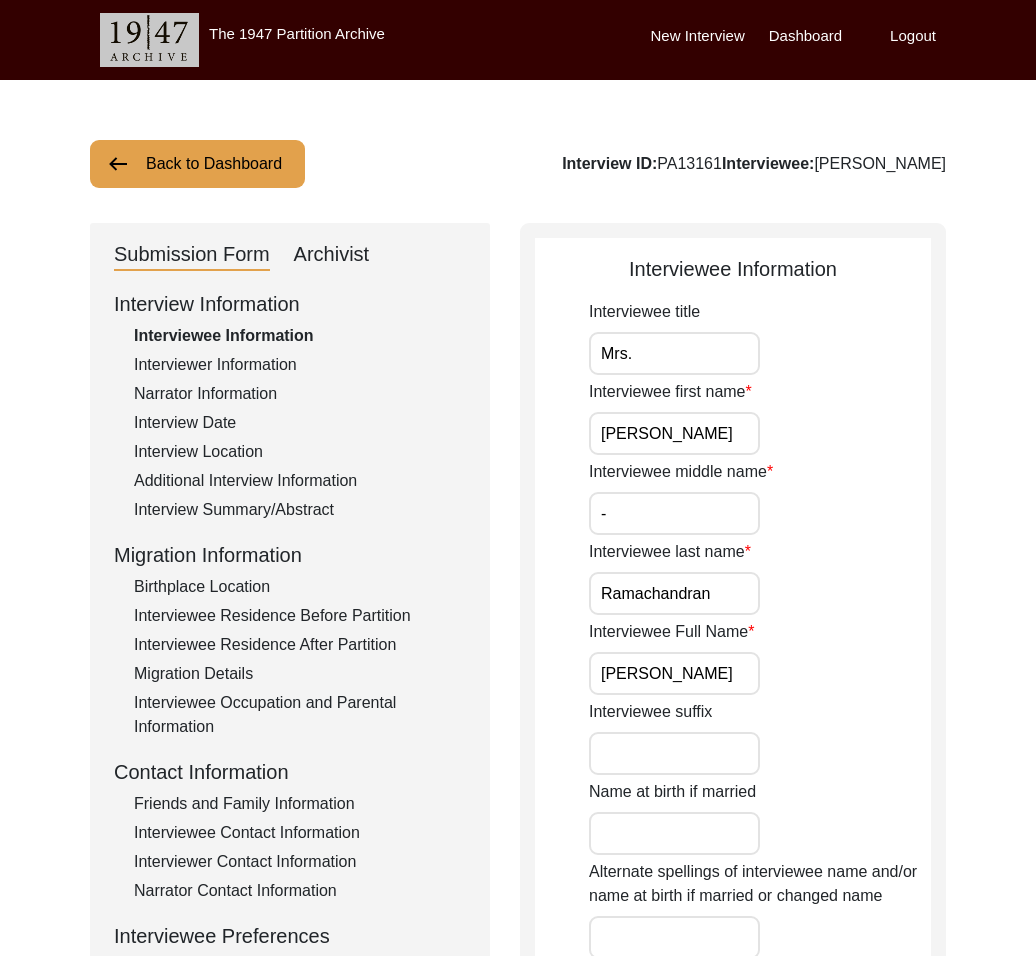 drag, startPoint x: 339, startPoint y: 252, endPoint x: 525, endPoint y: 409, distance: 243.40295 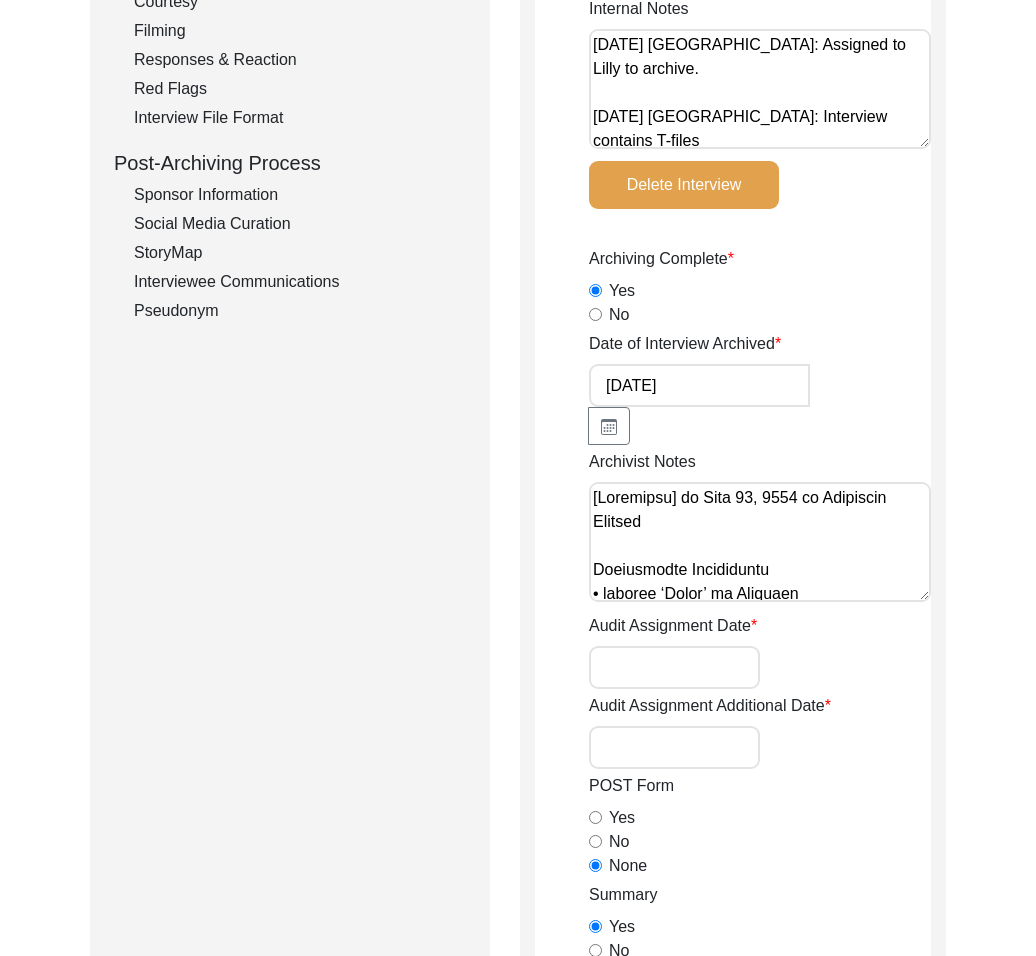 scroll, scrollTop: 618, scrollLeft: 0, axis: vertical 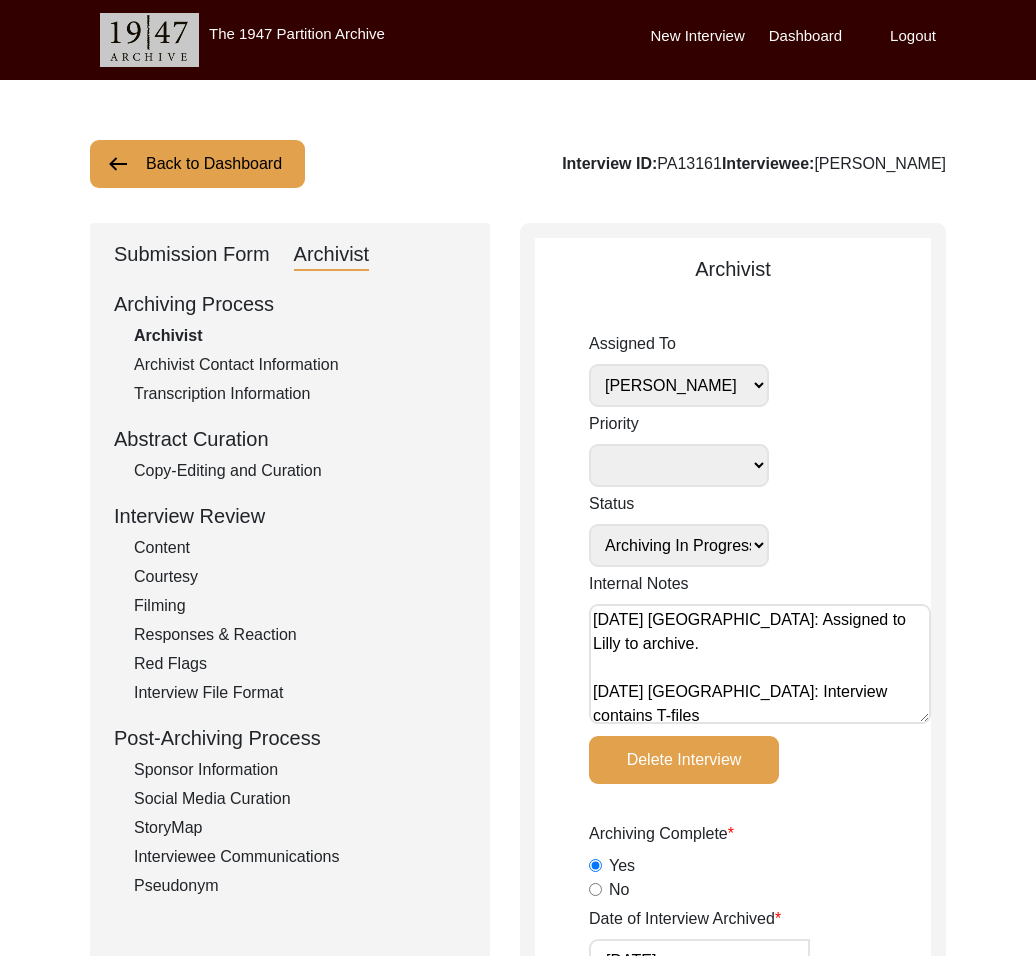drag, startPoint x: 239, startPoint y: 263, endPoint x: 249, endPoint y: 279, distance: 18.867962 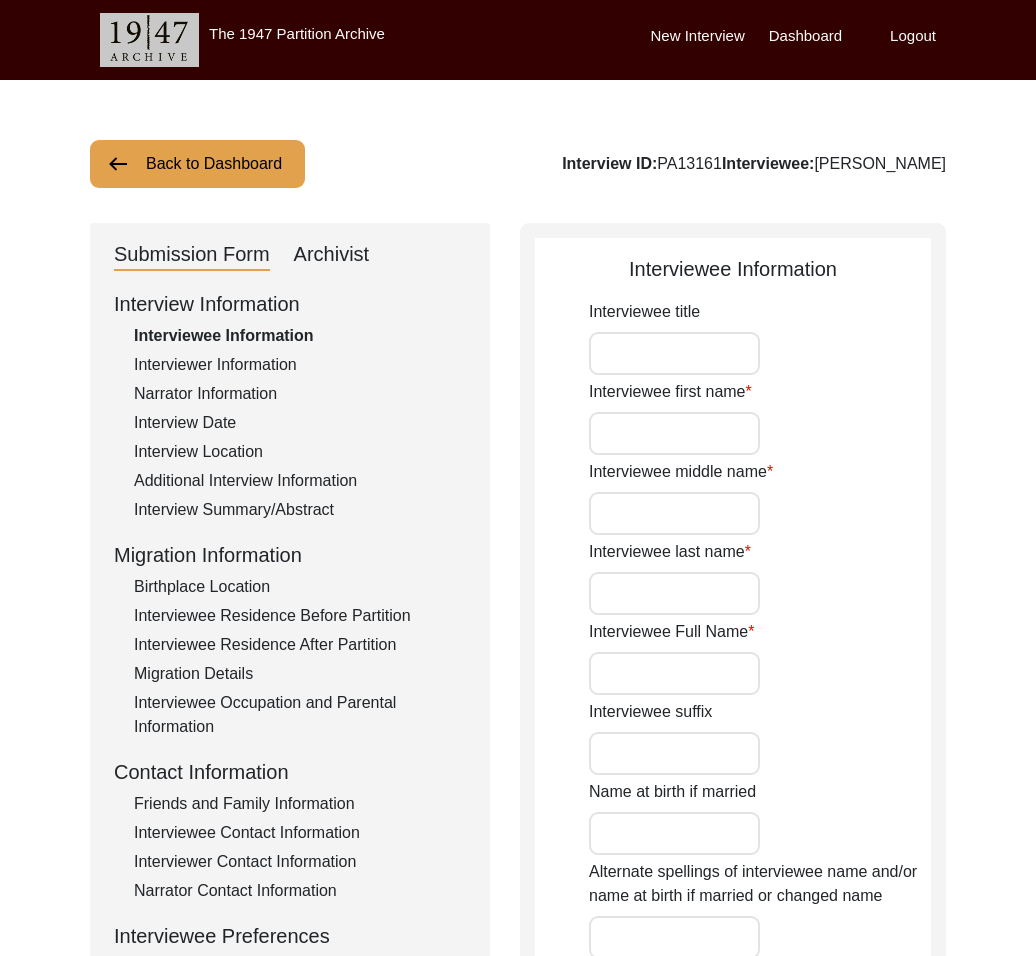 type on "Mrs." 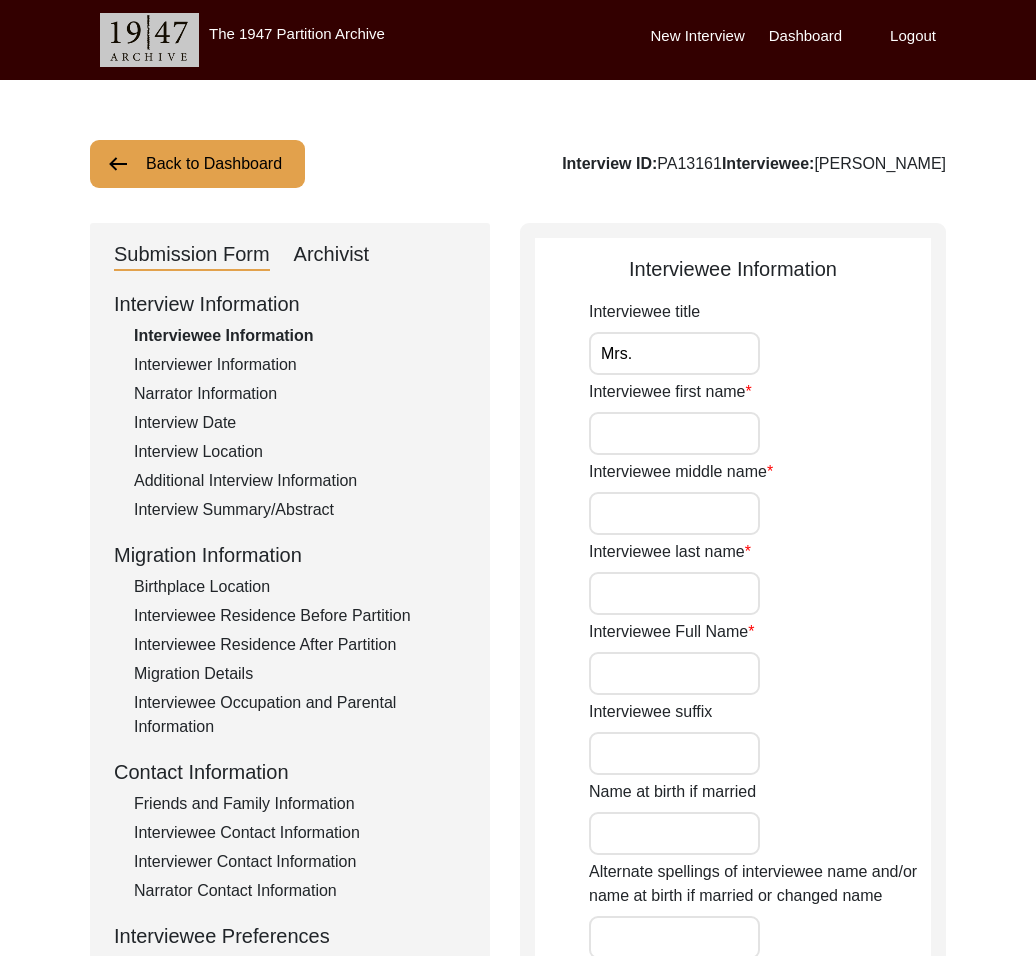 type on "Vasanti" 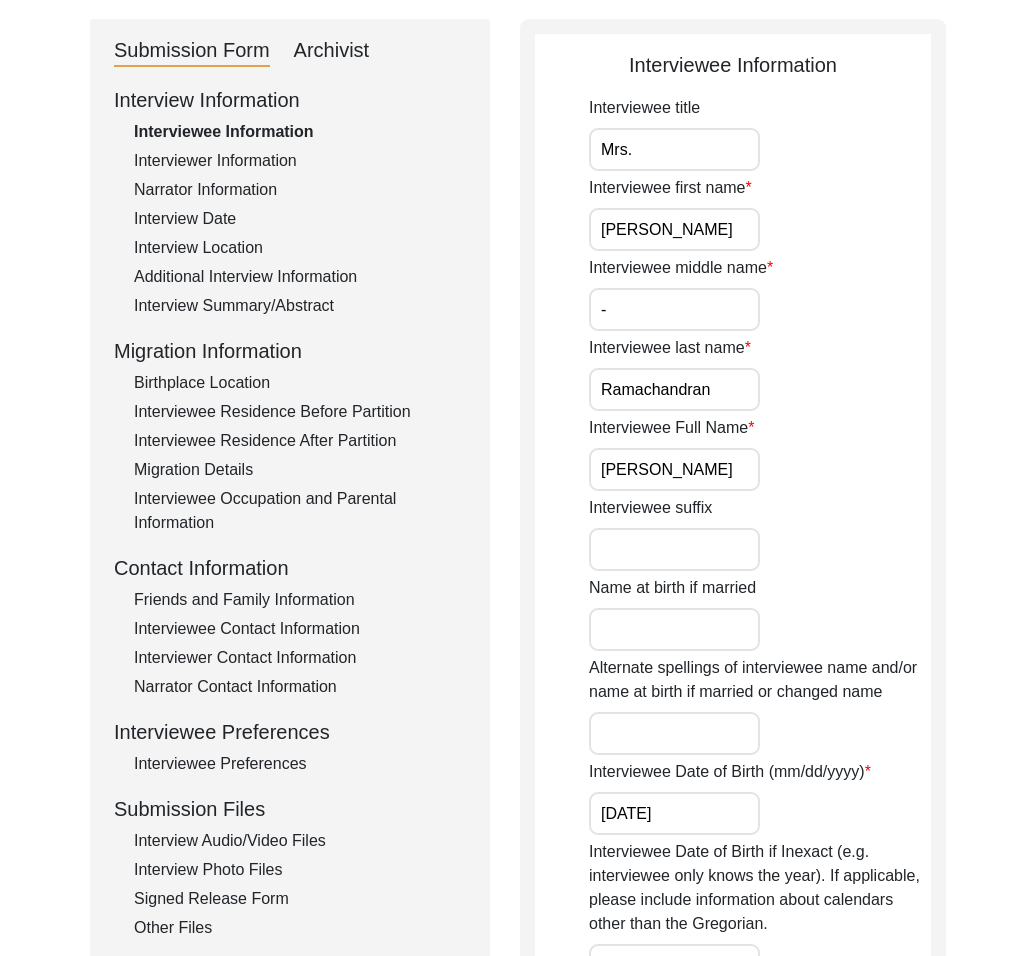 scroll, scrollTop: 306, scrollLeft: 0, axis: vertical 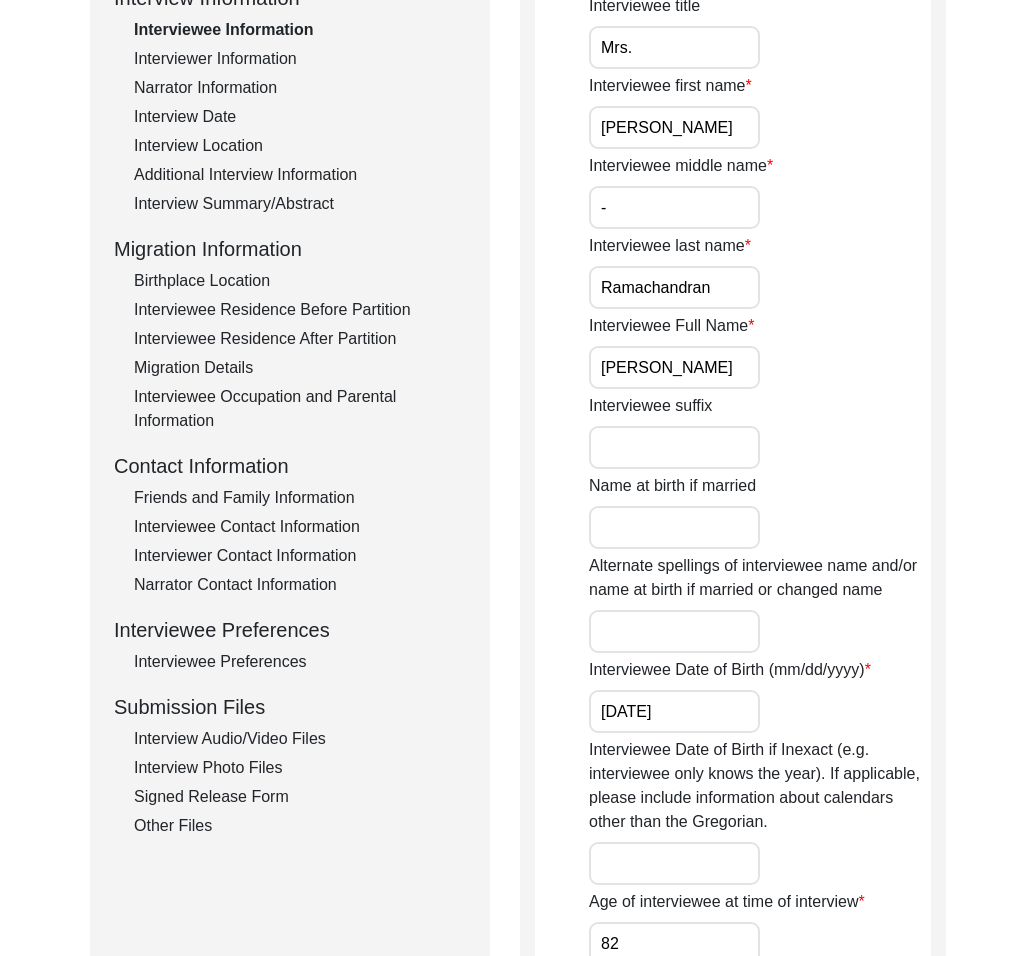 click on "Interview Information   Interviewee Information   Interviewer Information   Narrator Information   Interview Date   Interview Location   Additional Interview Information   Interview Summary/Abstract   Migration Information   Birthplace Location   Interviewee Residence Before Partition   Interviewee Residence After Partition   Migration Details   Interviewee Occupation and Parental Information   Contact Information   Friends and Family Information   Interviewee Contact Information   Interviewer Contact Information   Narrator Contact Information   Interviewee Preferences   Interviewee Preferences   Submission Files   Interview Audio/Video Files   Interview Photo Files   Signed Release Form   Other Files" 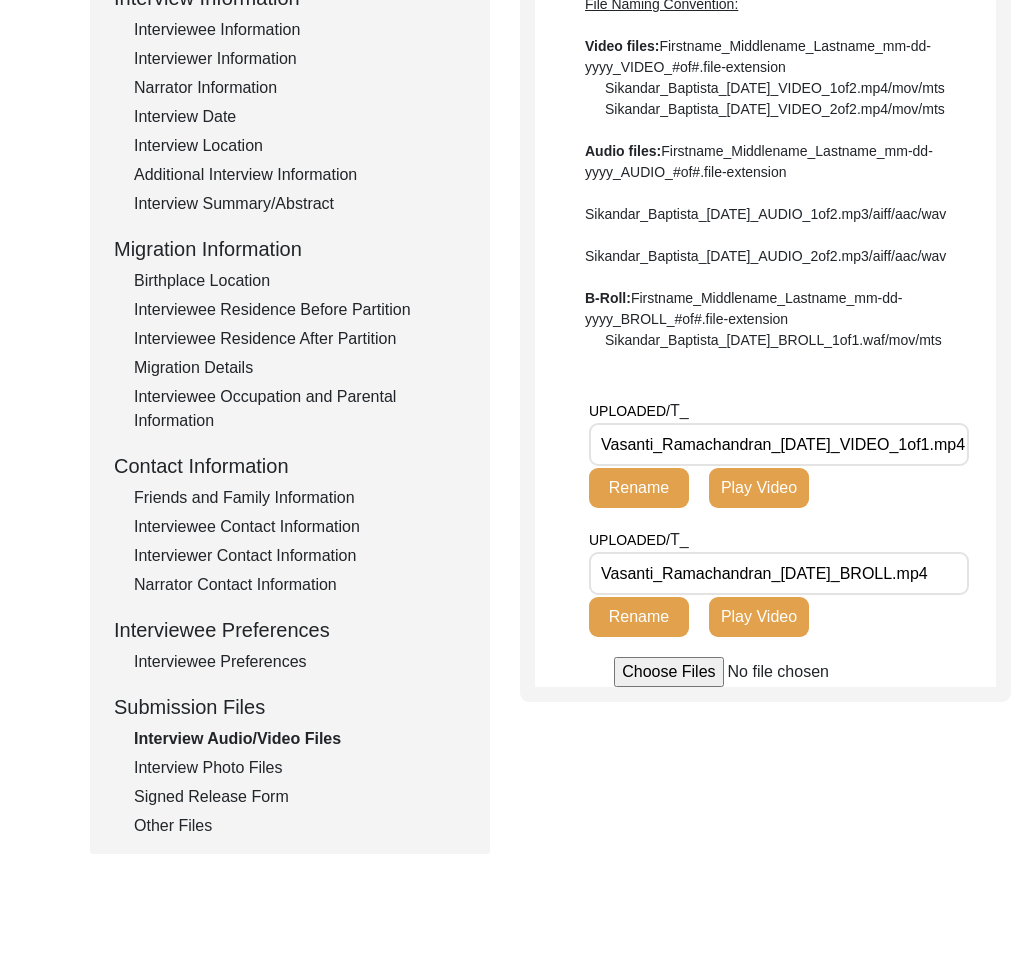 scroll, scrollTop: 0, scrollLeft: 13, axis: horizontal 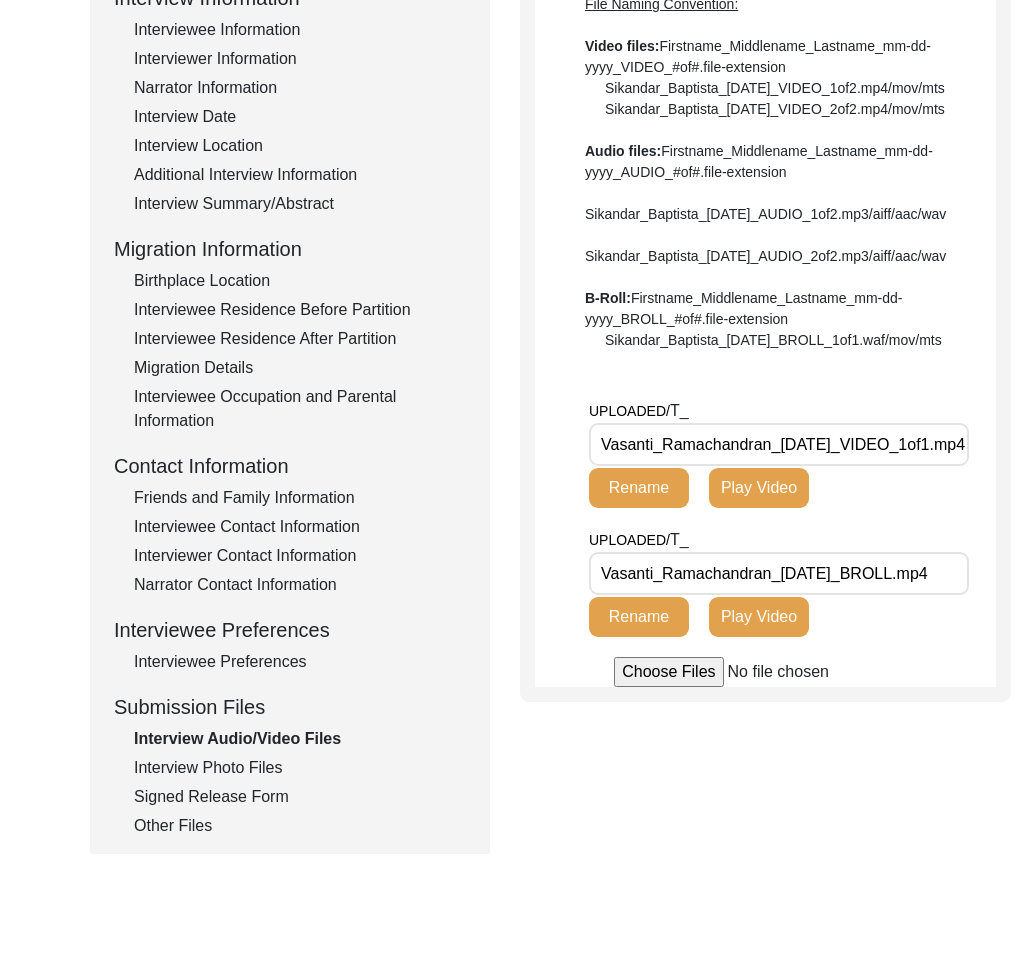 click on "Interview Photo Files" 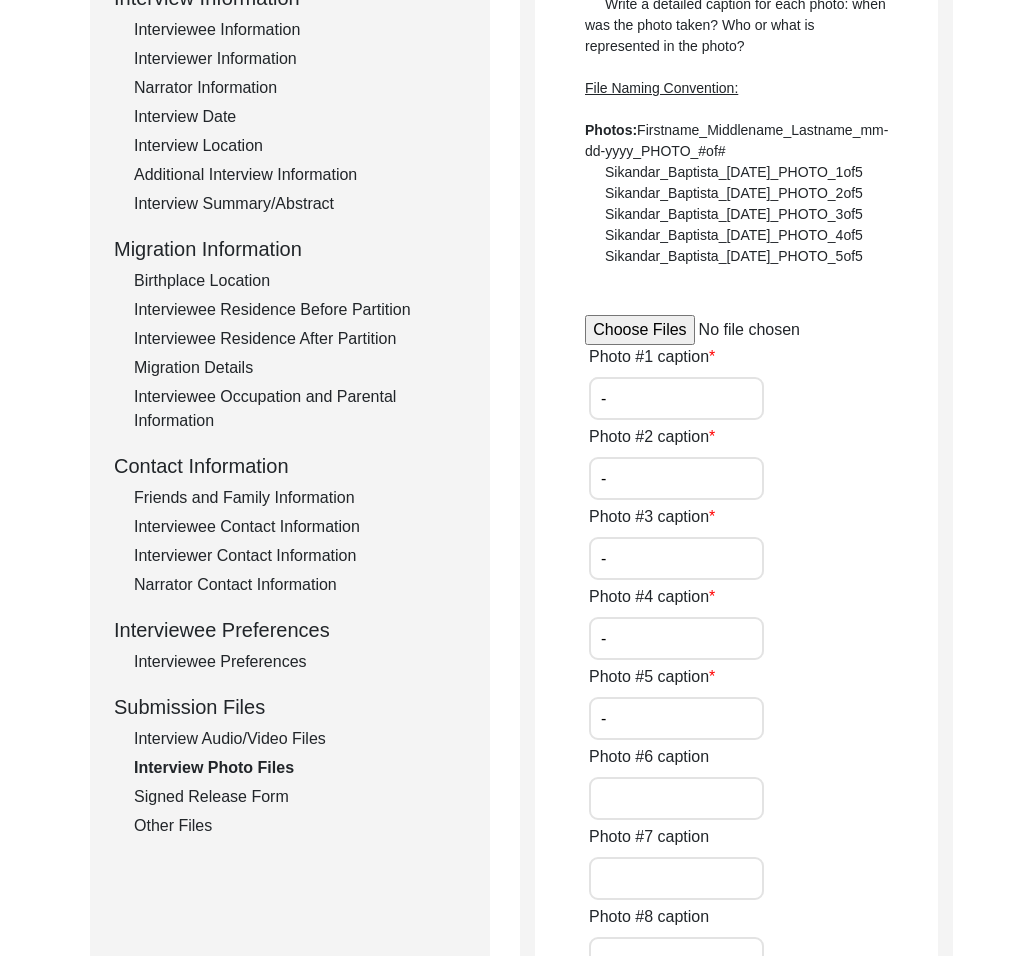 click on "Signed Release Form" 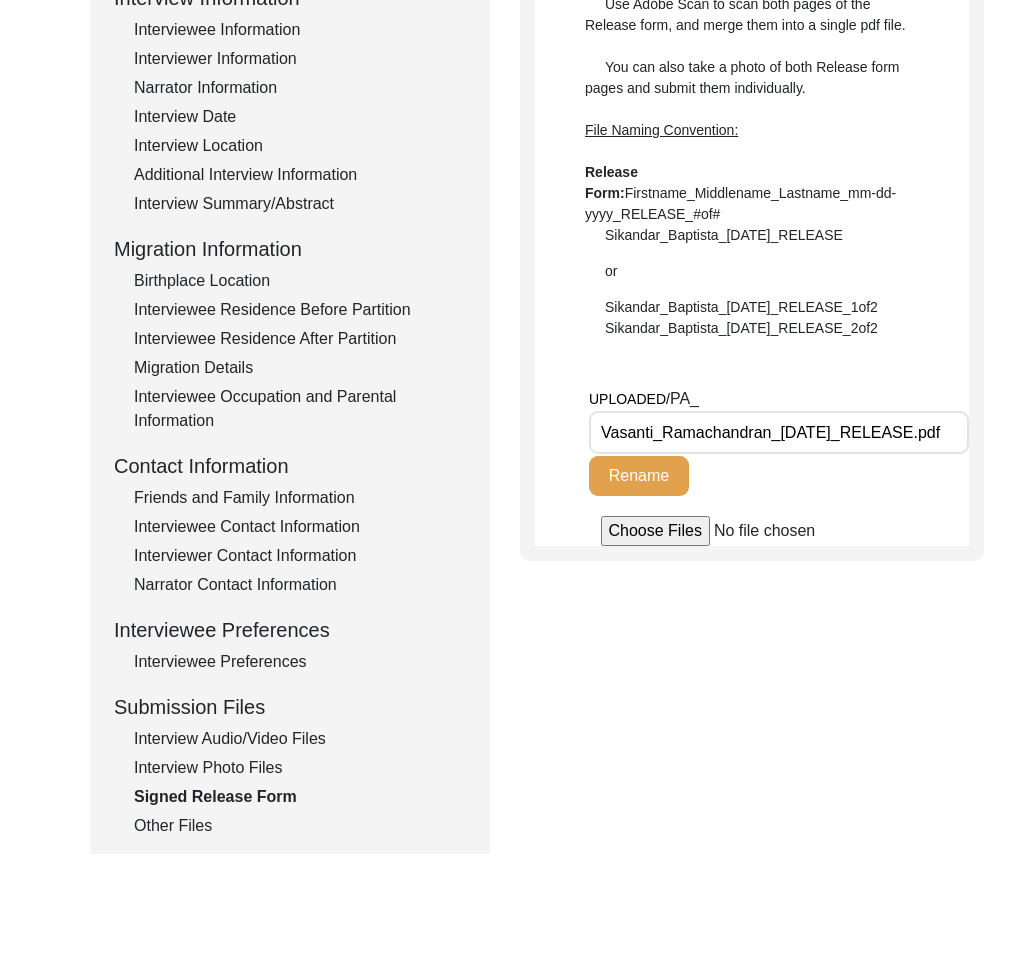 drag, startPoint x: 771, startPoint y: 435, endPoint x: 547, endPoint y: 428, distance: 224.10934 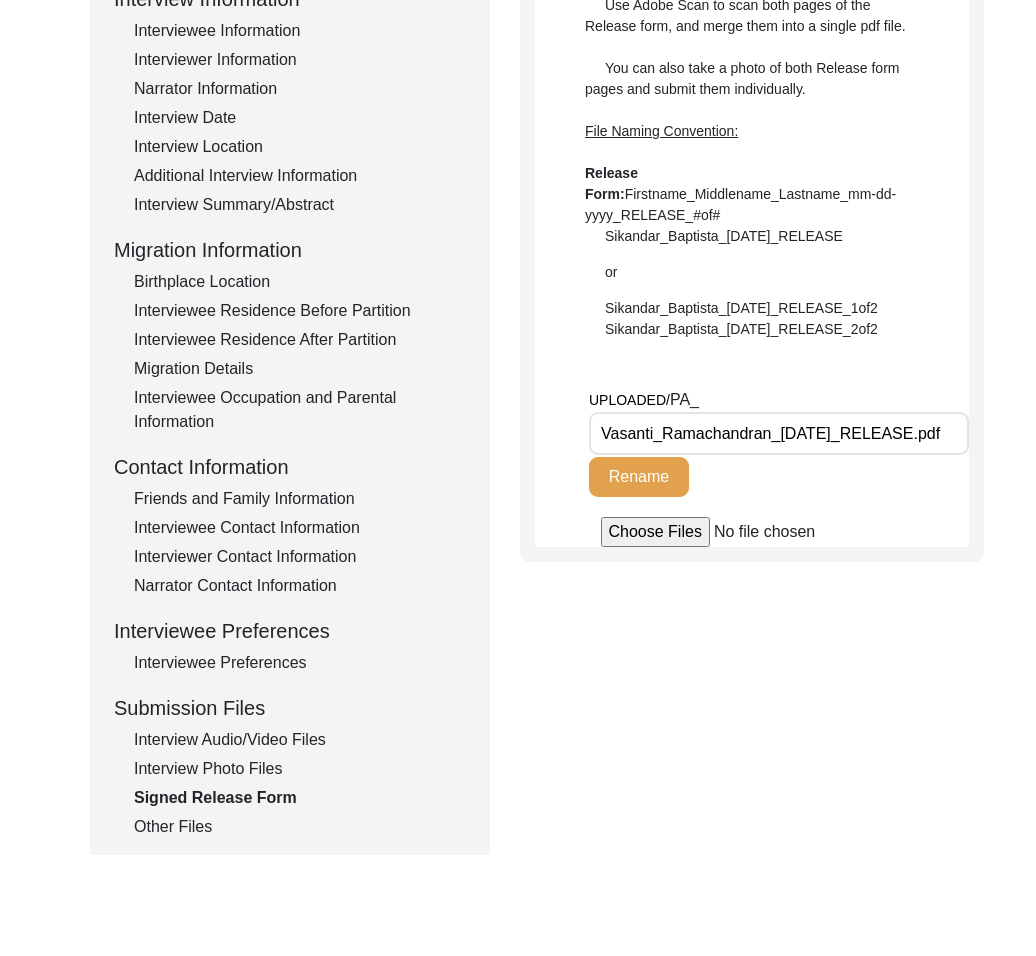 scroll, scrollTop: 0, scrollLeft: 0, axis: both 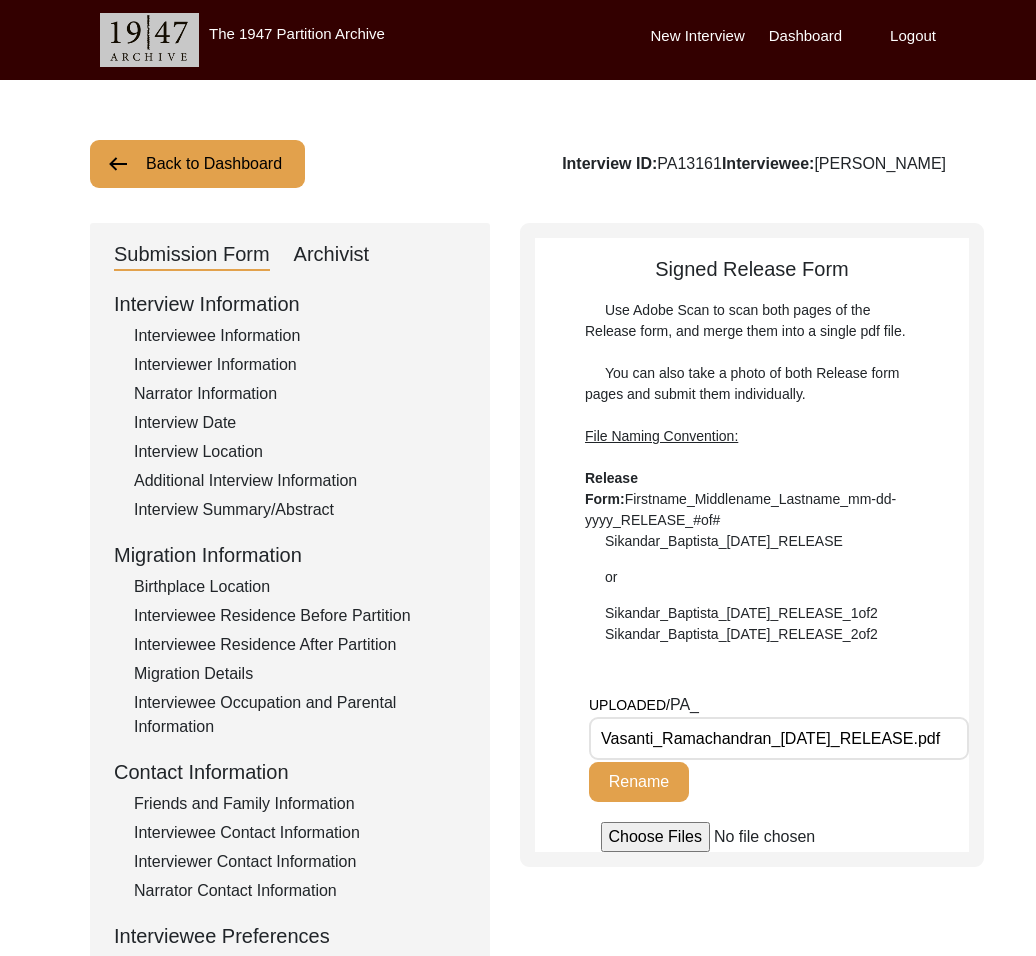 click on "Logout" at bounding box center (913, 36) 